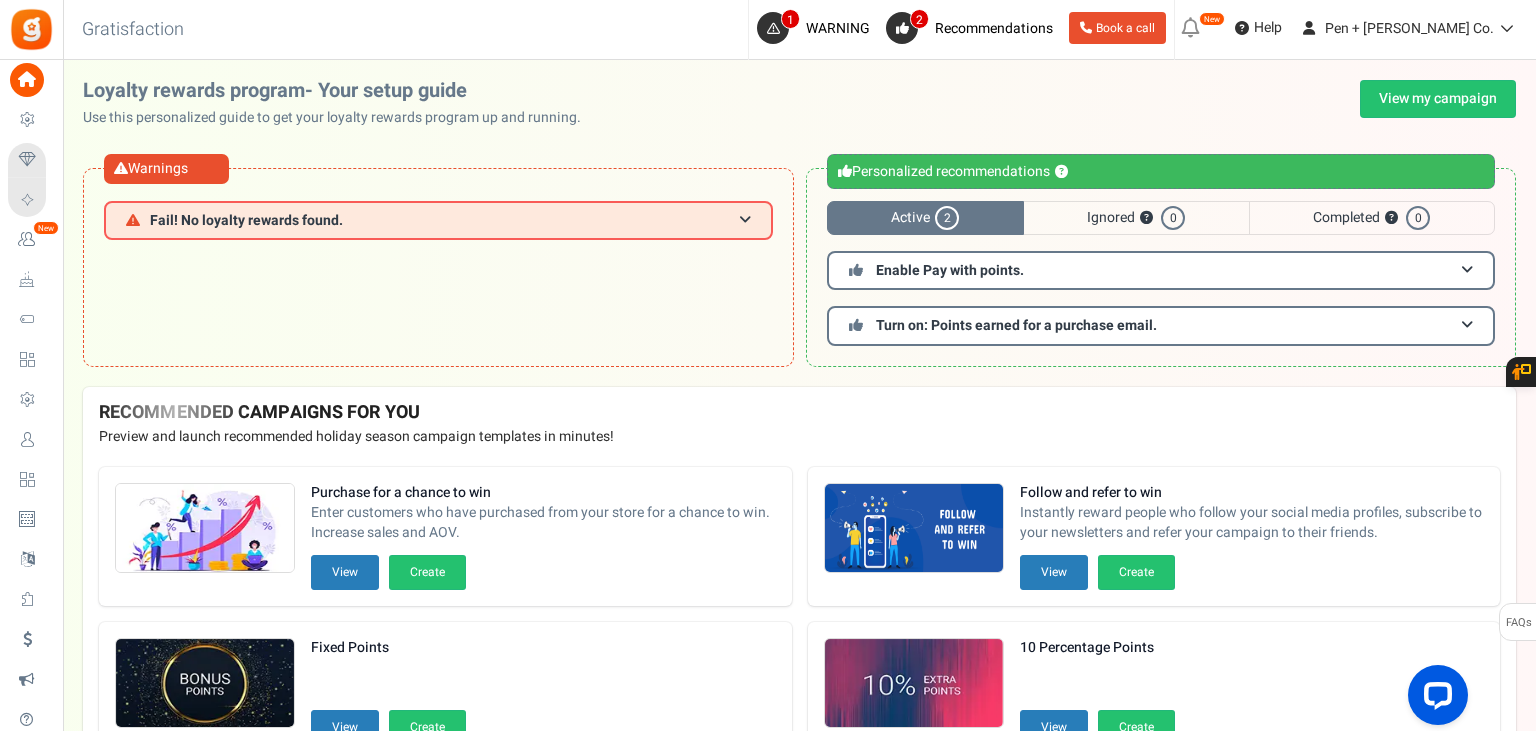 scroll, scrollTop: 0, scrollLeft: 0, axis: both 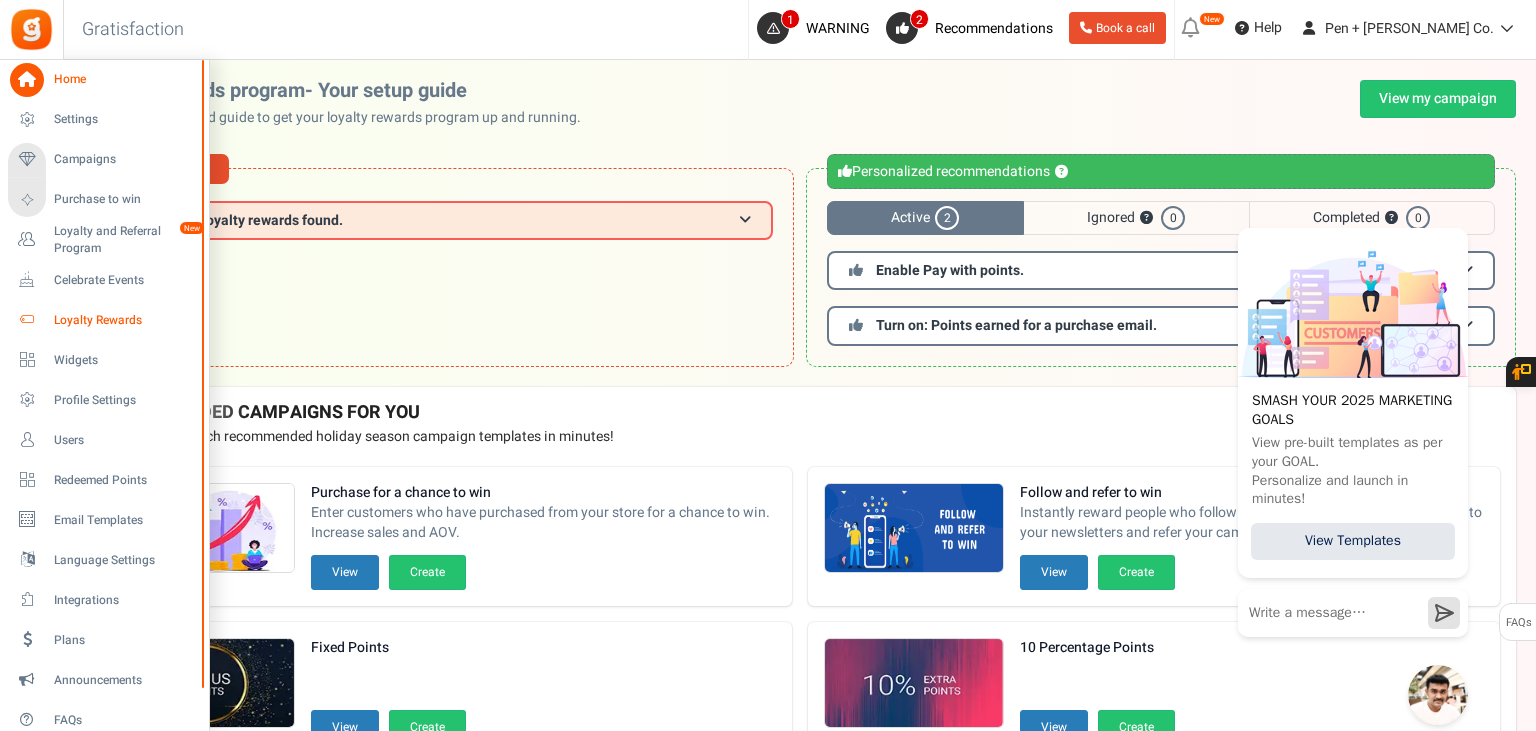 click on "Loyalty Rewards" at bounding box center (124, 320) 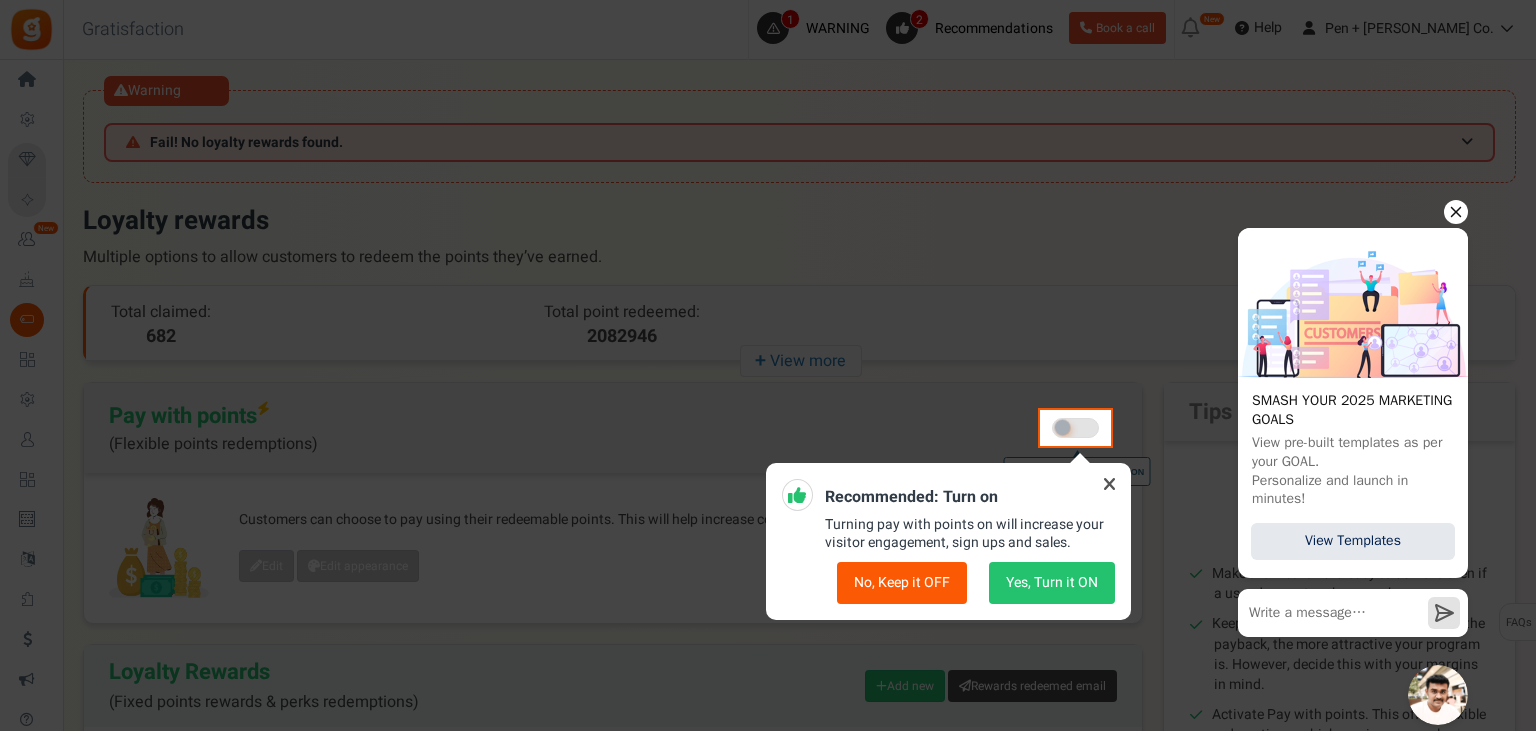 click 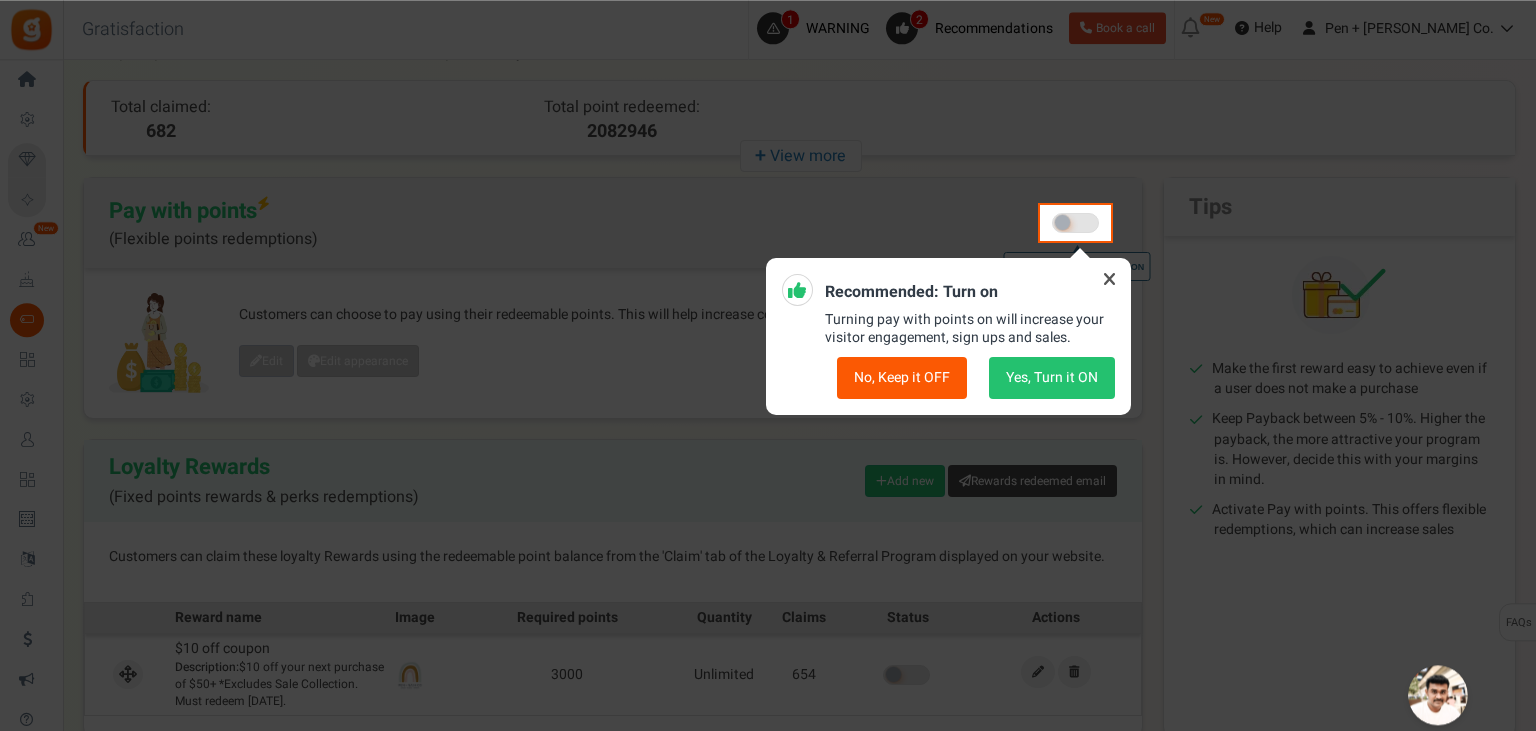 scroll, scrollTop: 133, scrollLeft: 0, axis: vertical 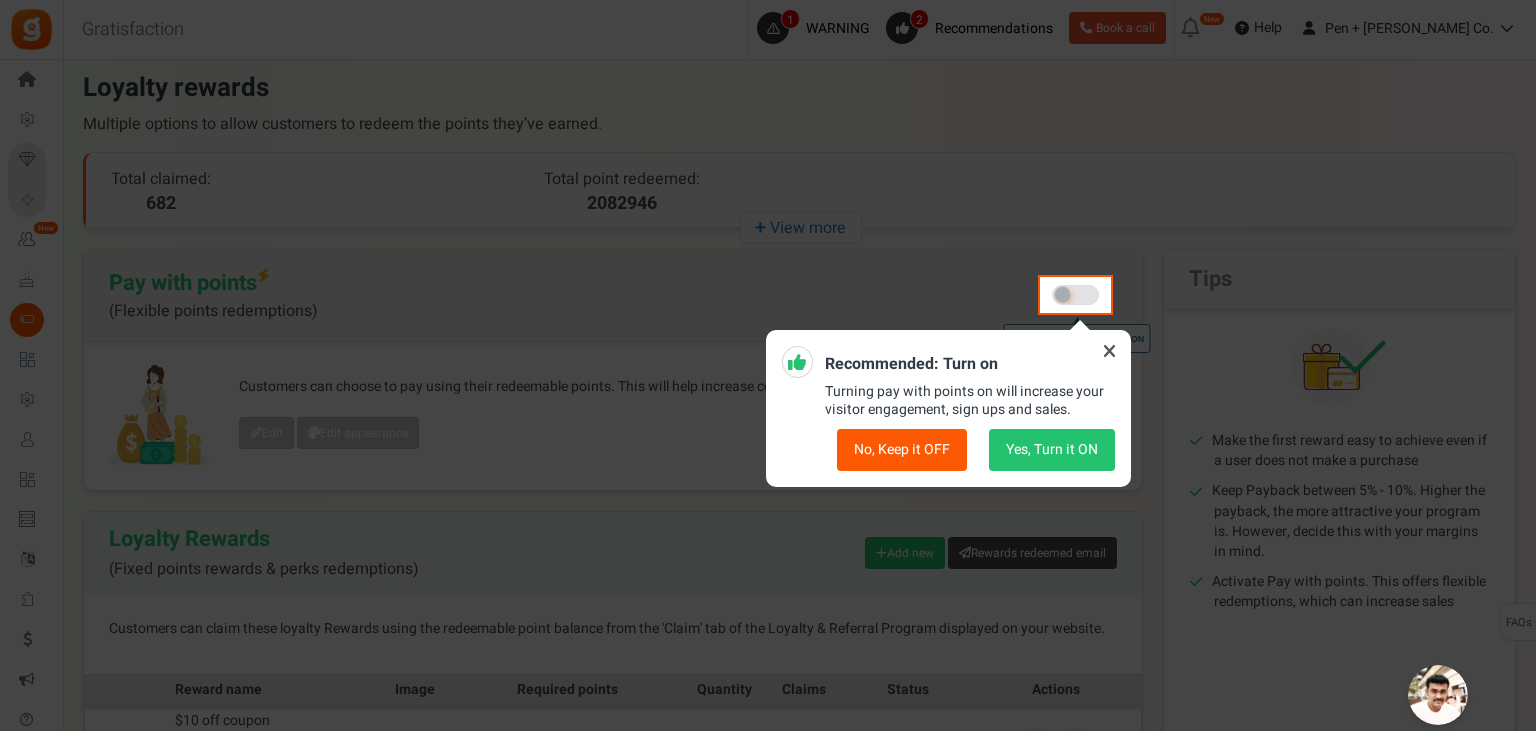 click at bounding box center (768, 365) 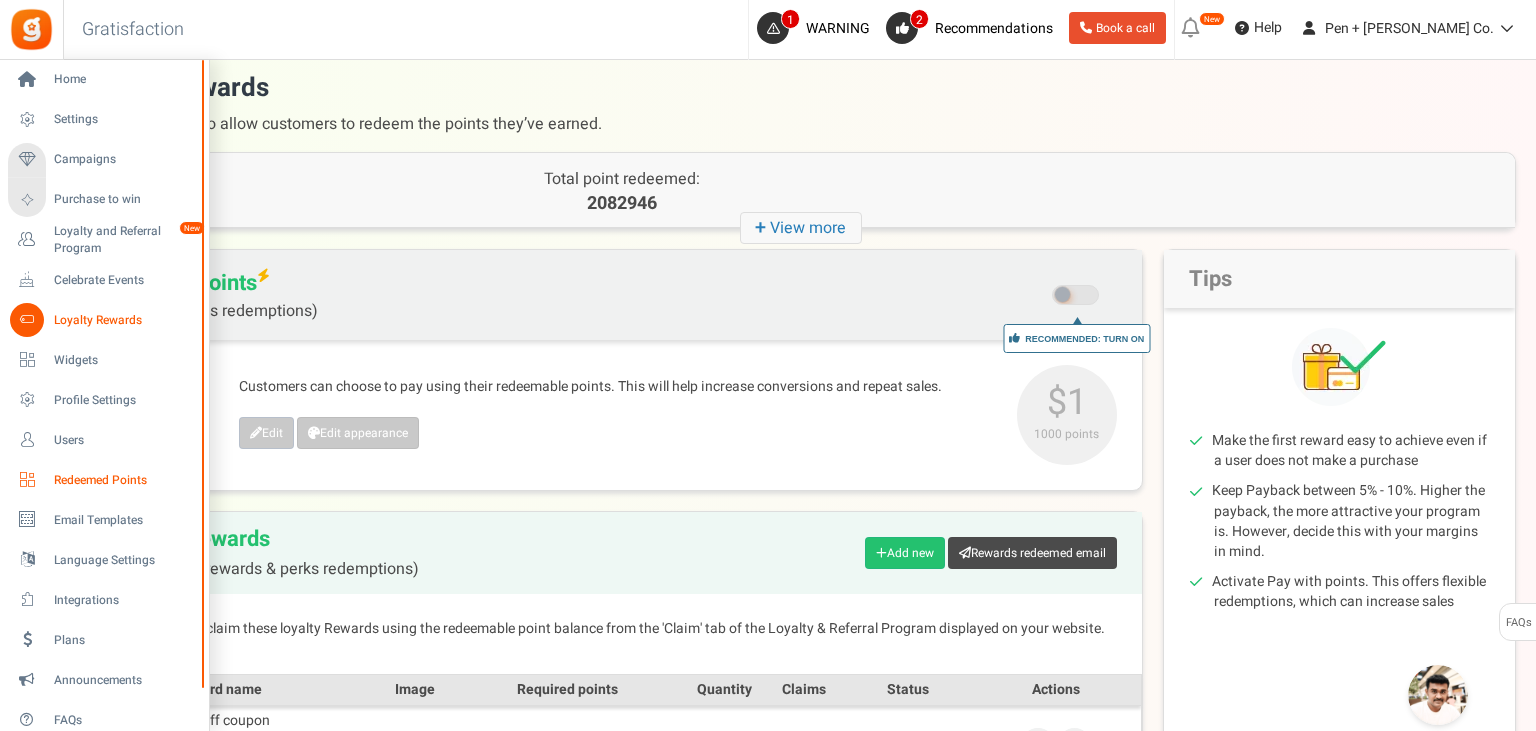 click on "Redeemed Points" at bounding box center (124, 480) 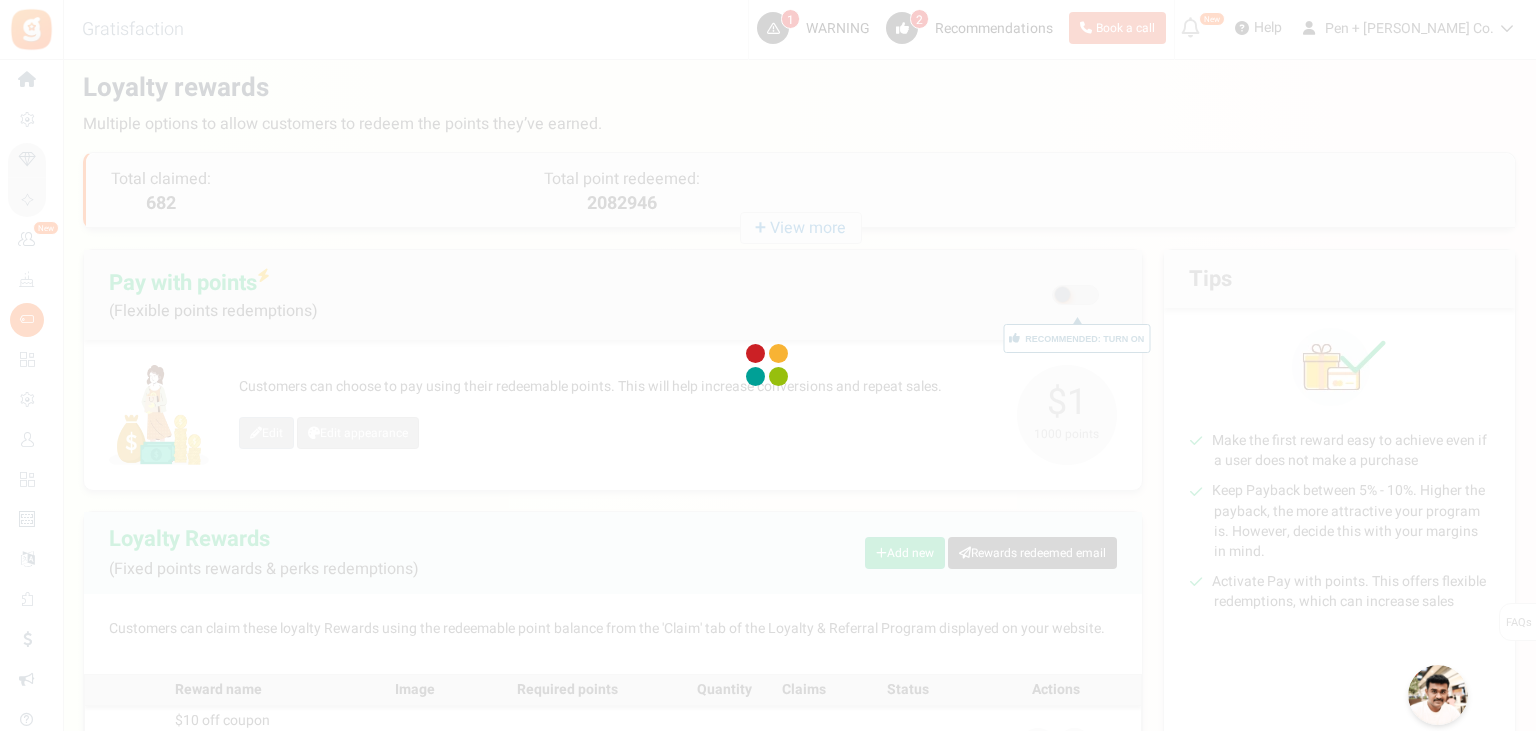 scroll, scrollTop: 0, scrollLeft: 0, axis: both 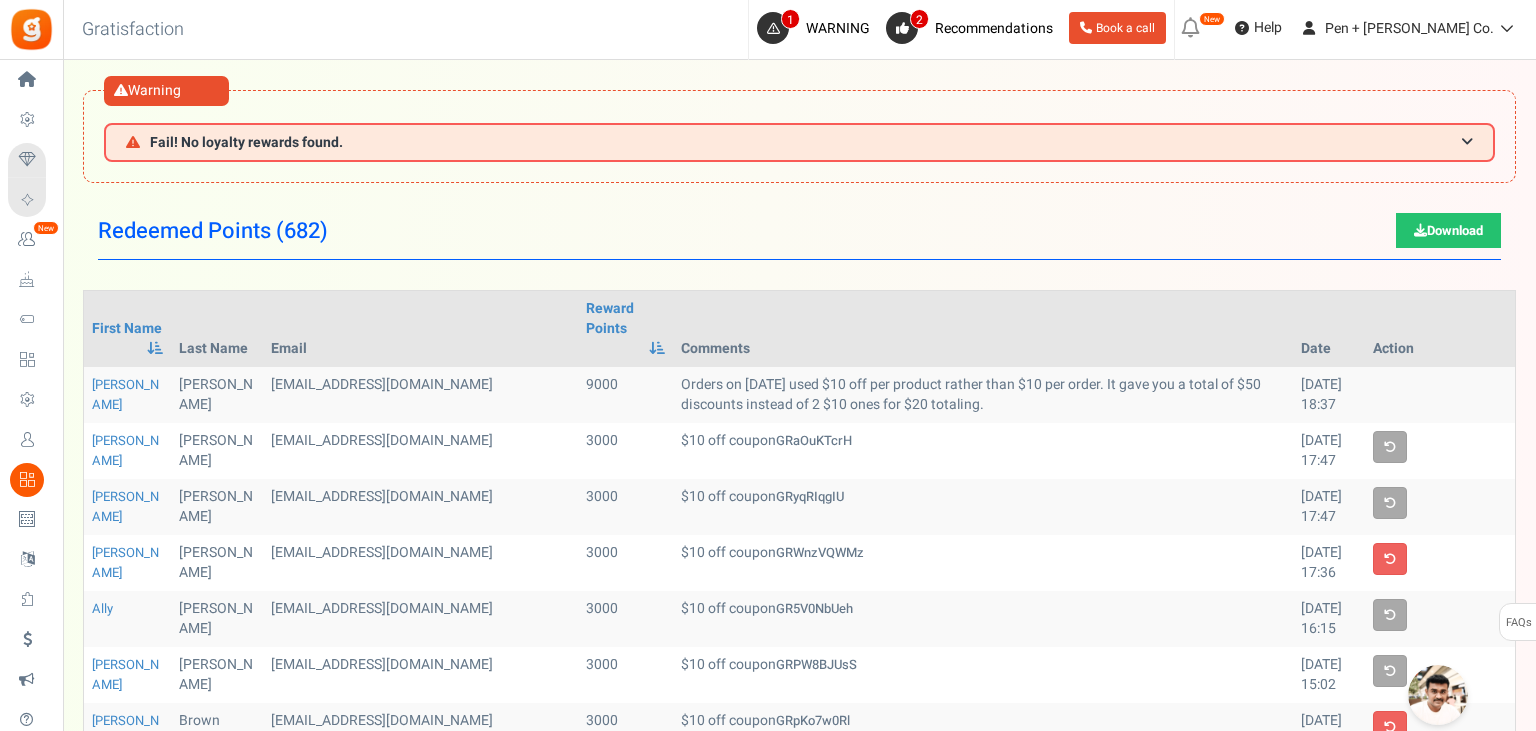 click on "GRaOuKTcrH" at bounding box center (814, 440) 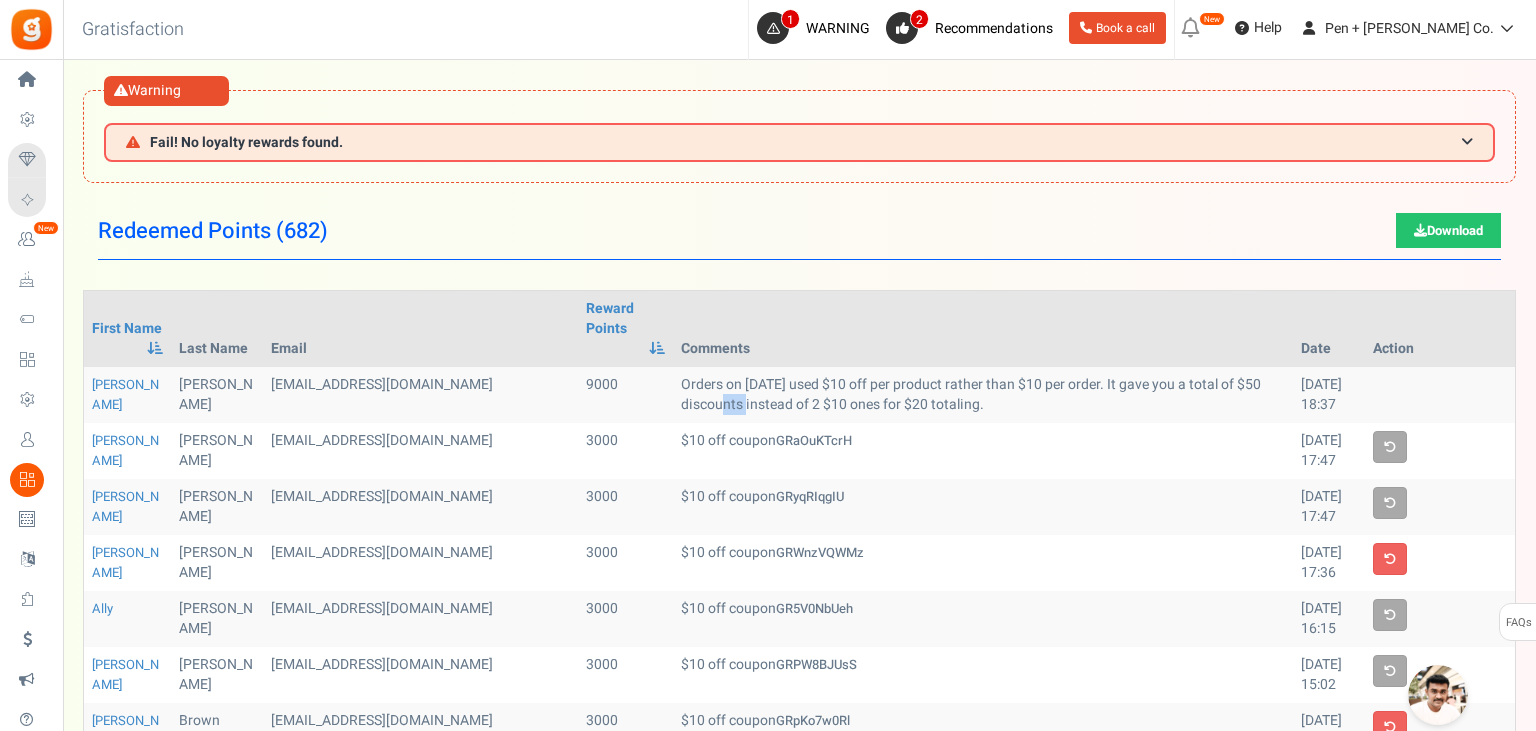 drag, startPoint x: 1098, startPoint y: 387, endPoint x: 1125, endPoint y: 383, distance: 27.294687 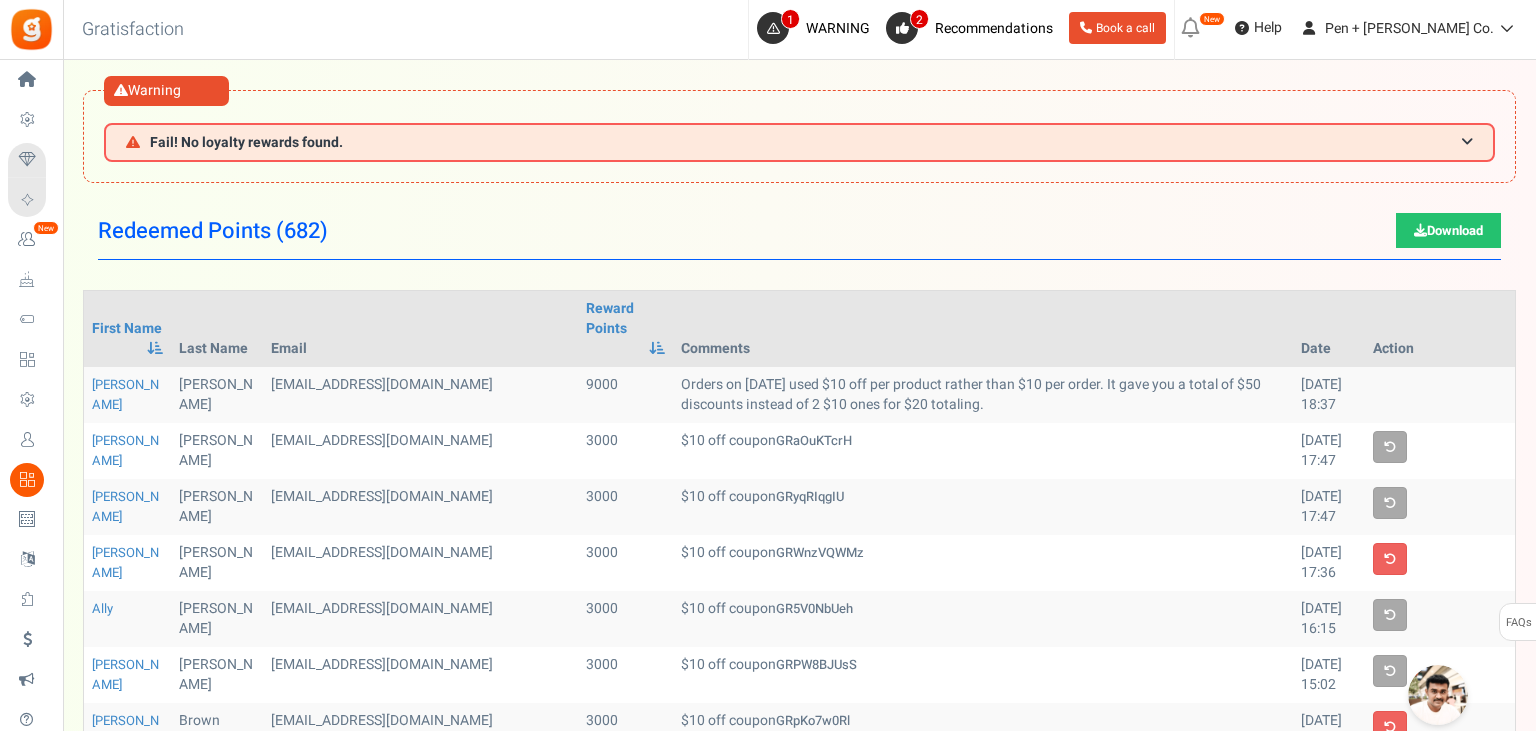 click on "GRaOuKTcrH" at bounding box center [814, 440] 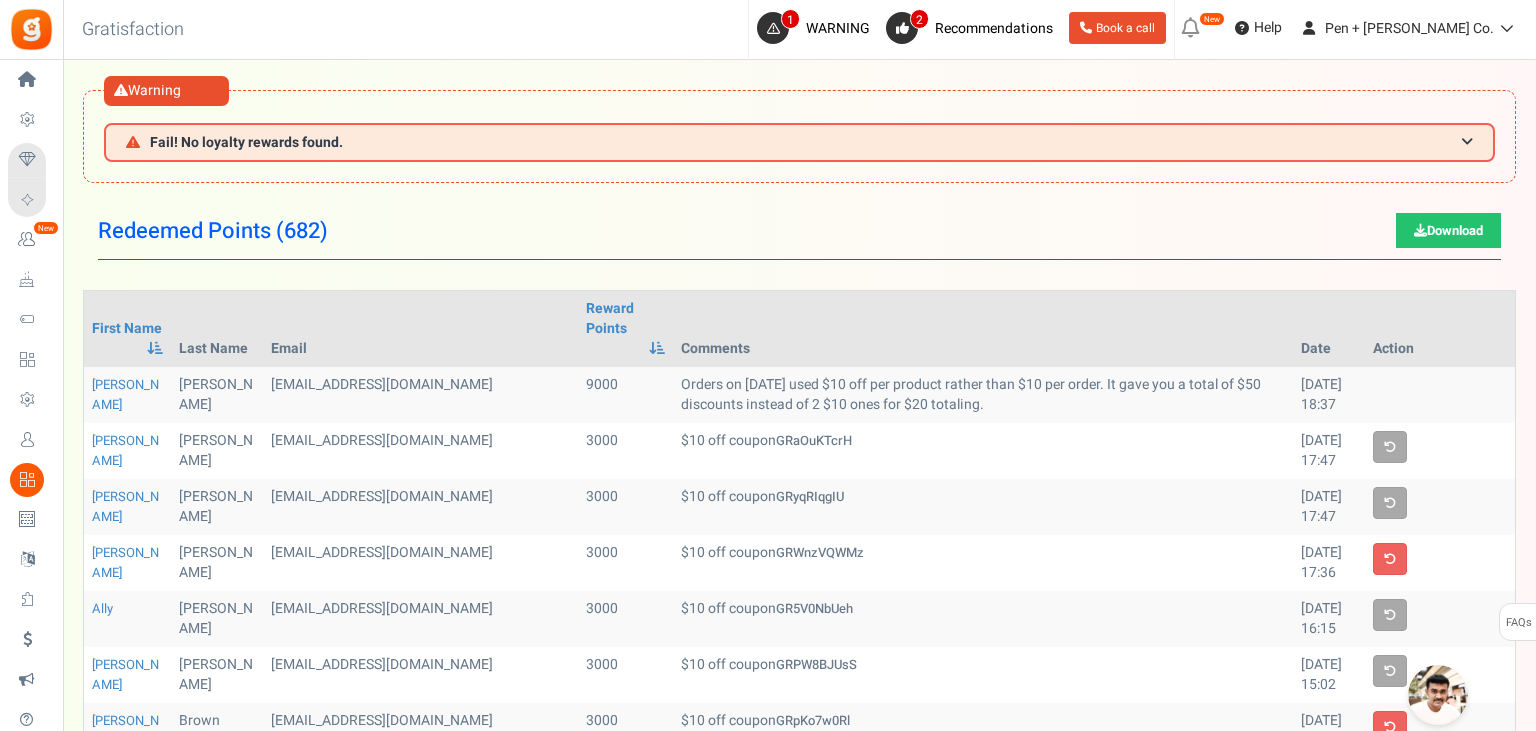 click on "Comments" at bounding box center (983, 329) 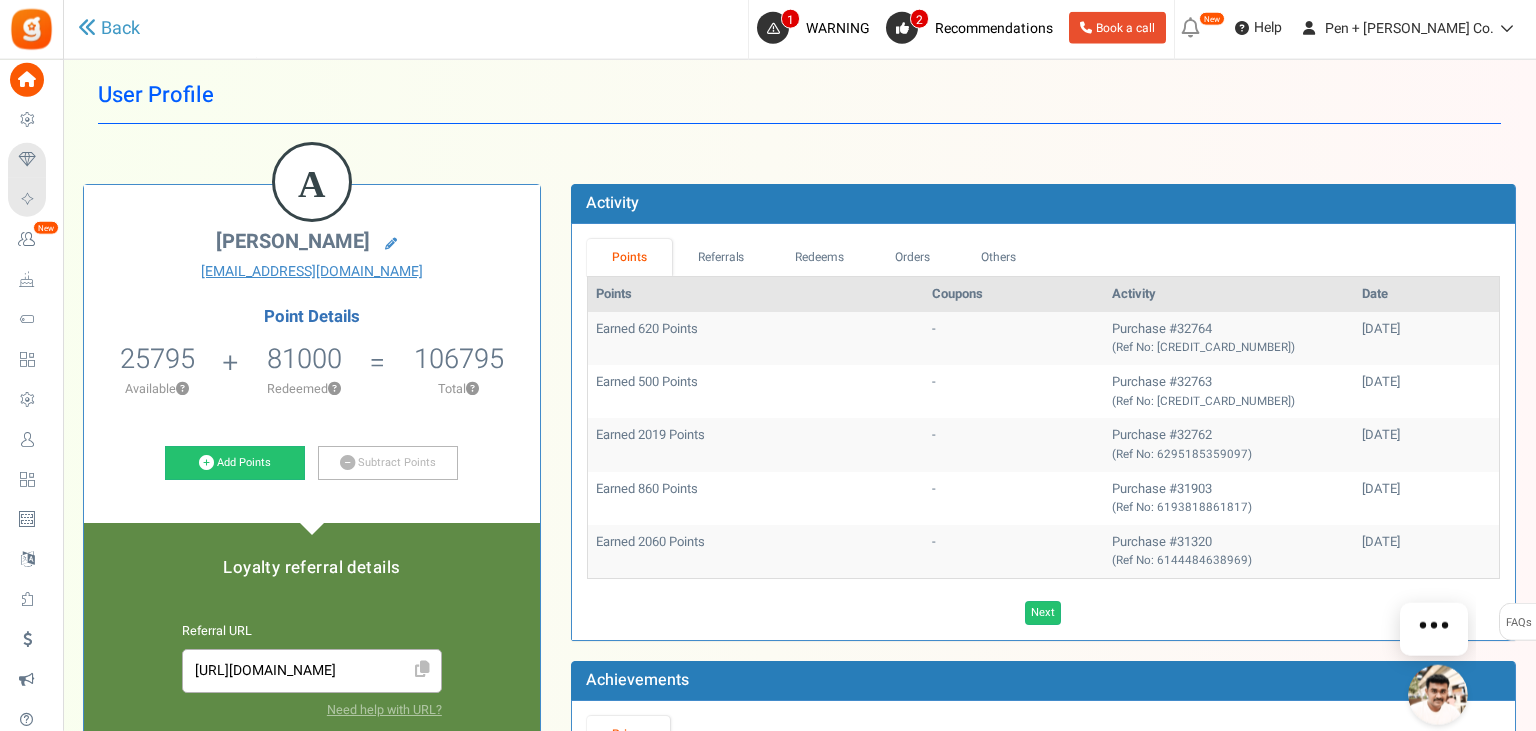 scroll, scrollTop: 211, scrollLeft: 0, axis: vertical 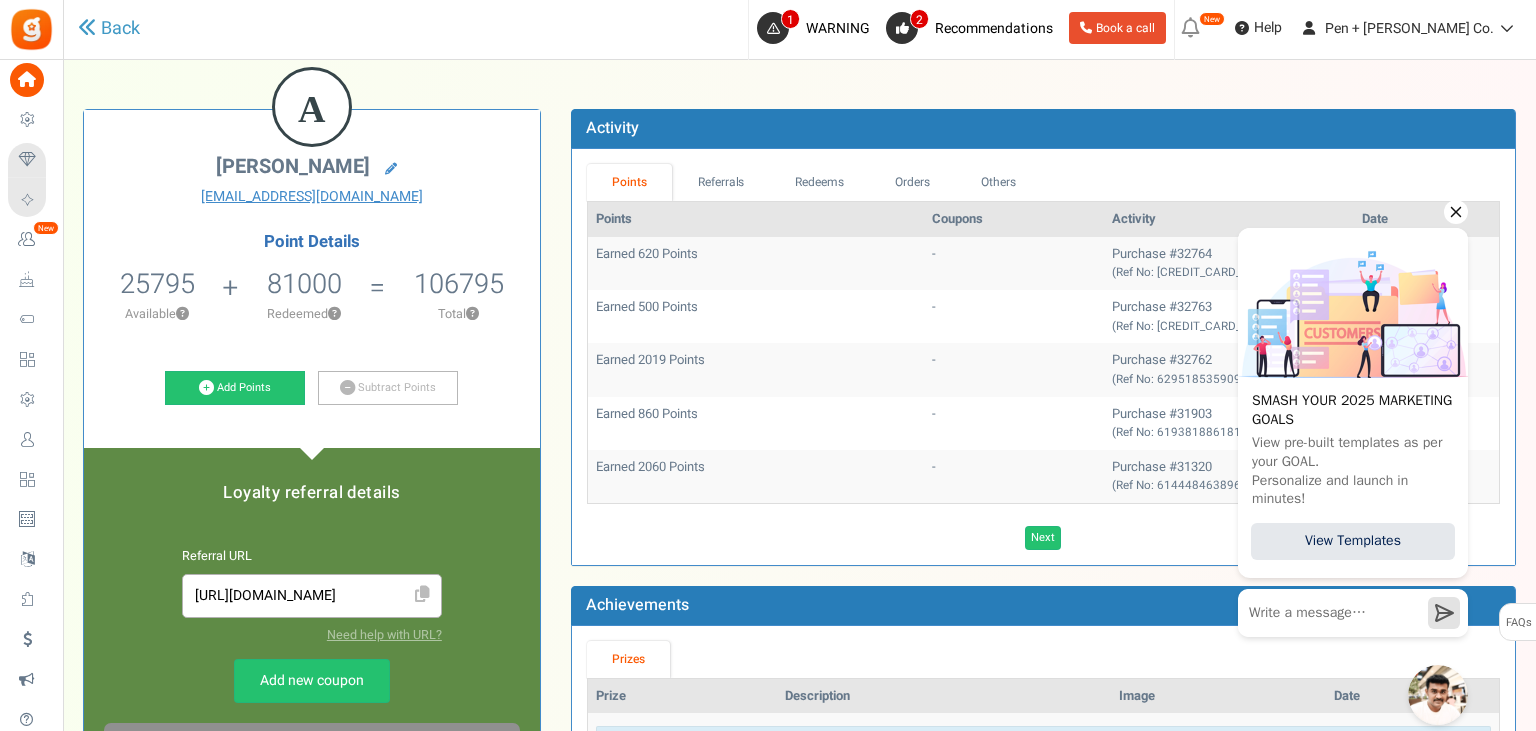 click 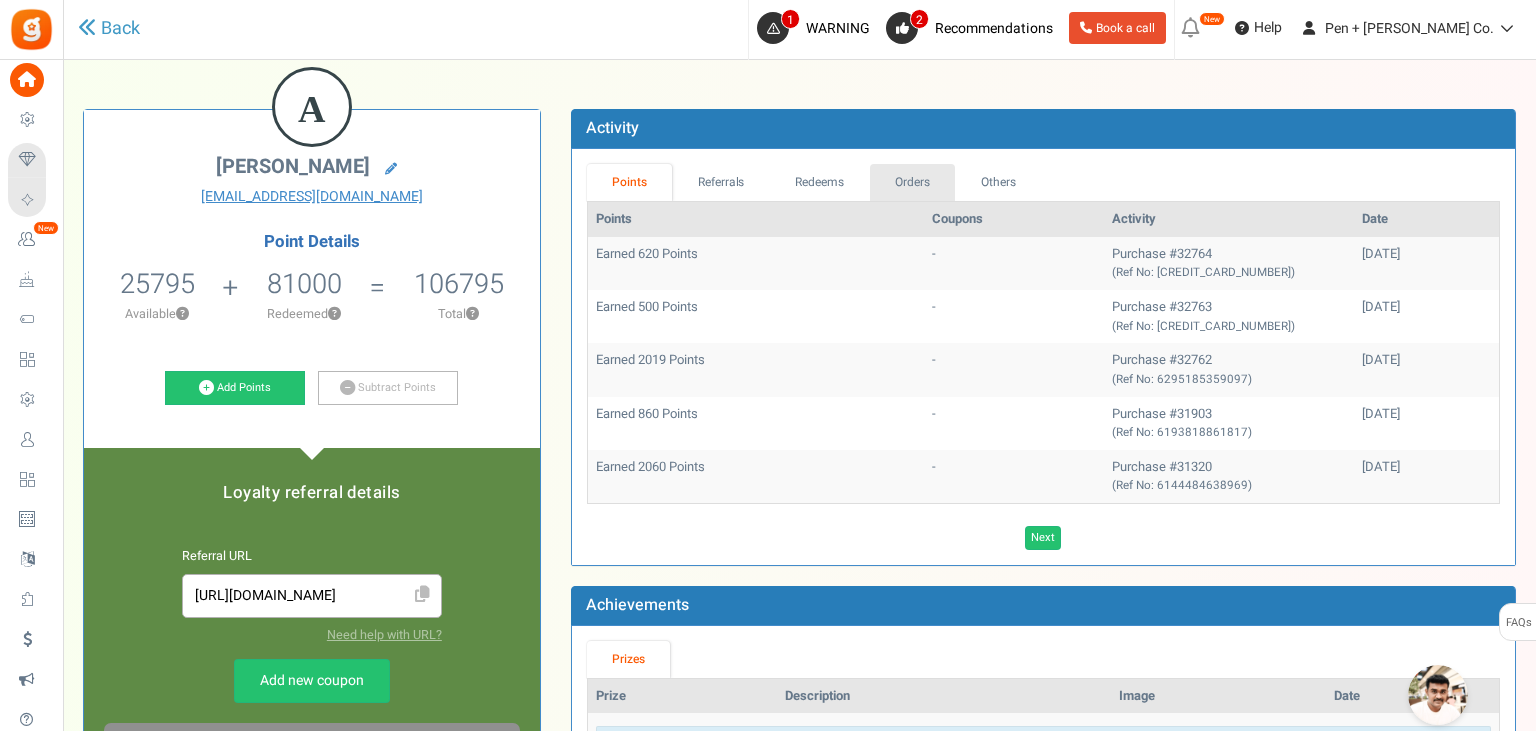 click on "Orders" at bounding box center (913, 182) 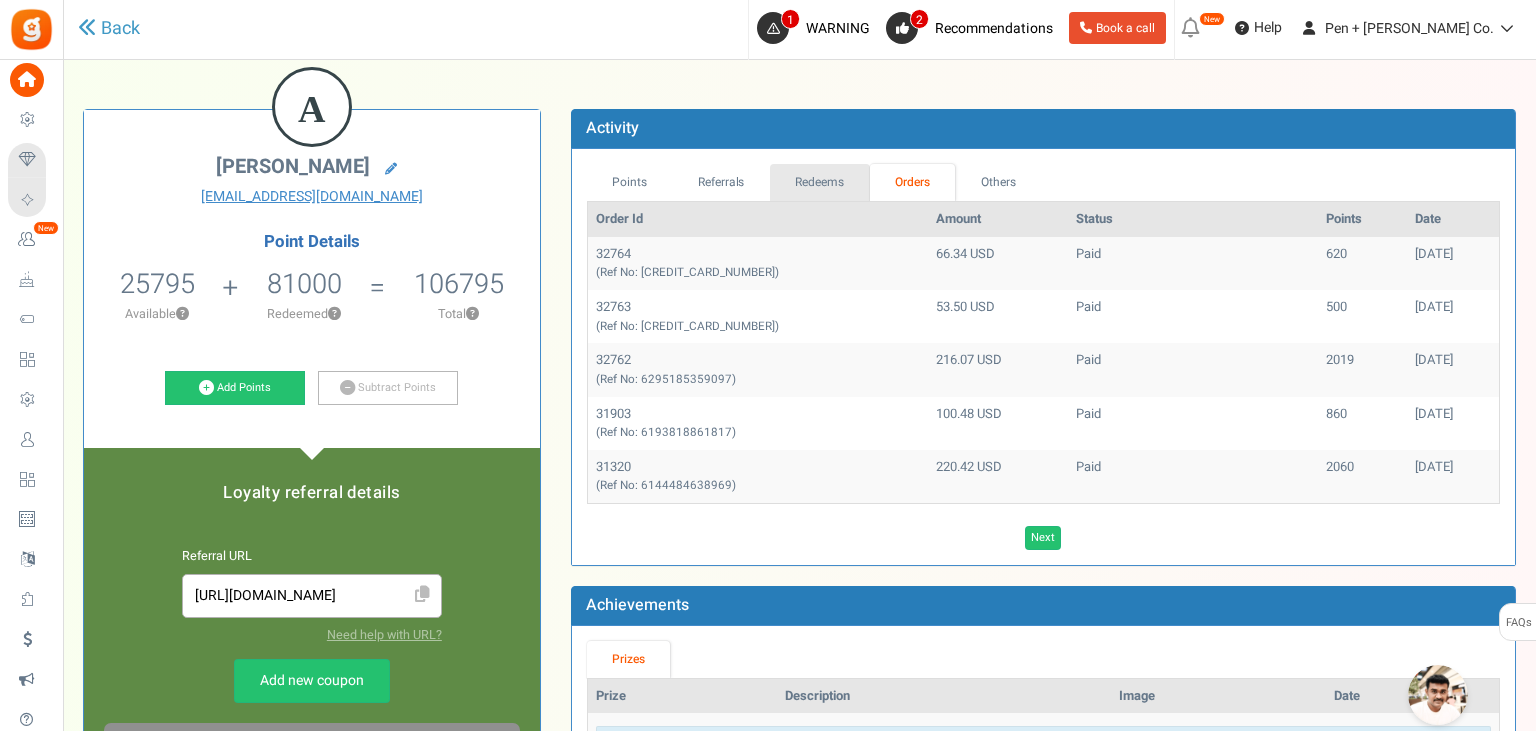 click on "Points
Referrals
Redeems
Orders
Others
Order Id   Amount   Status   Points   Date
32764  (Ref No: 6295196401913)
66.34 USD
Paid
620
07/12/2025
32763  (Ref No: 6295191552249)
53.50 USD
Paid
500
07/12/2025
32762  (Ref No: 6295185359097)" at bounding box center (1043, 357) 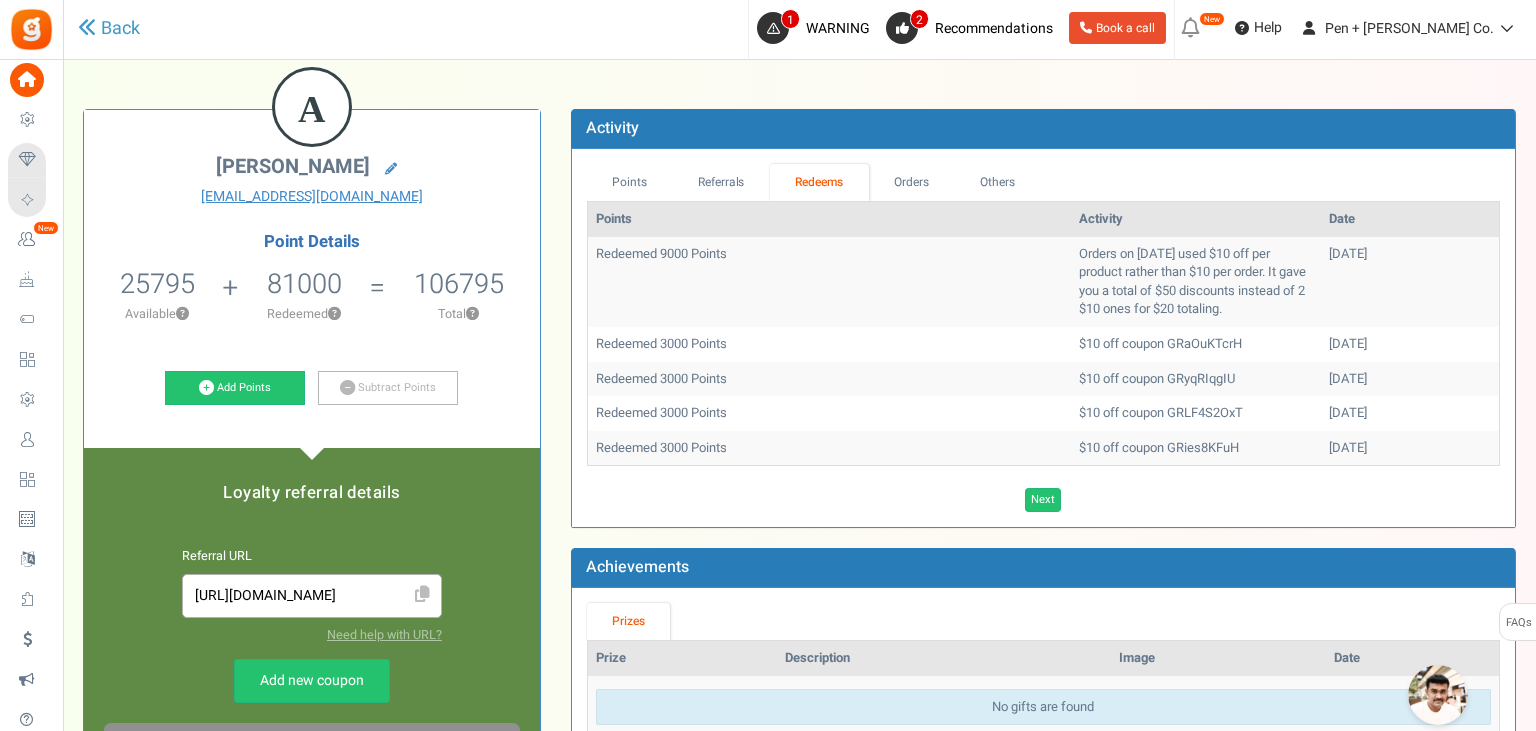 click on "$10 off coupon GRyqRIqgIU" at bounding box center [1196, 379] 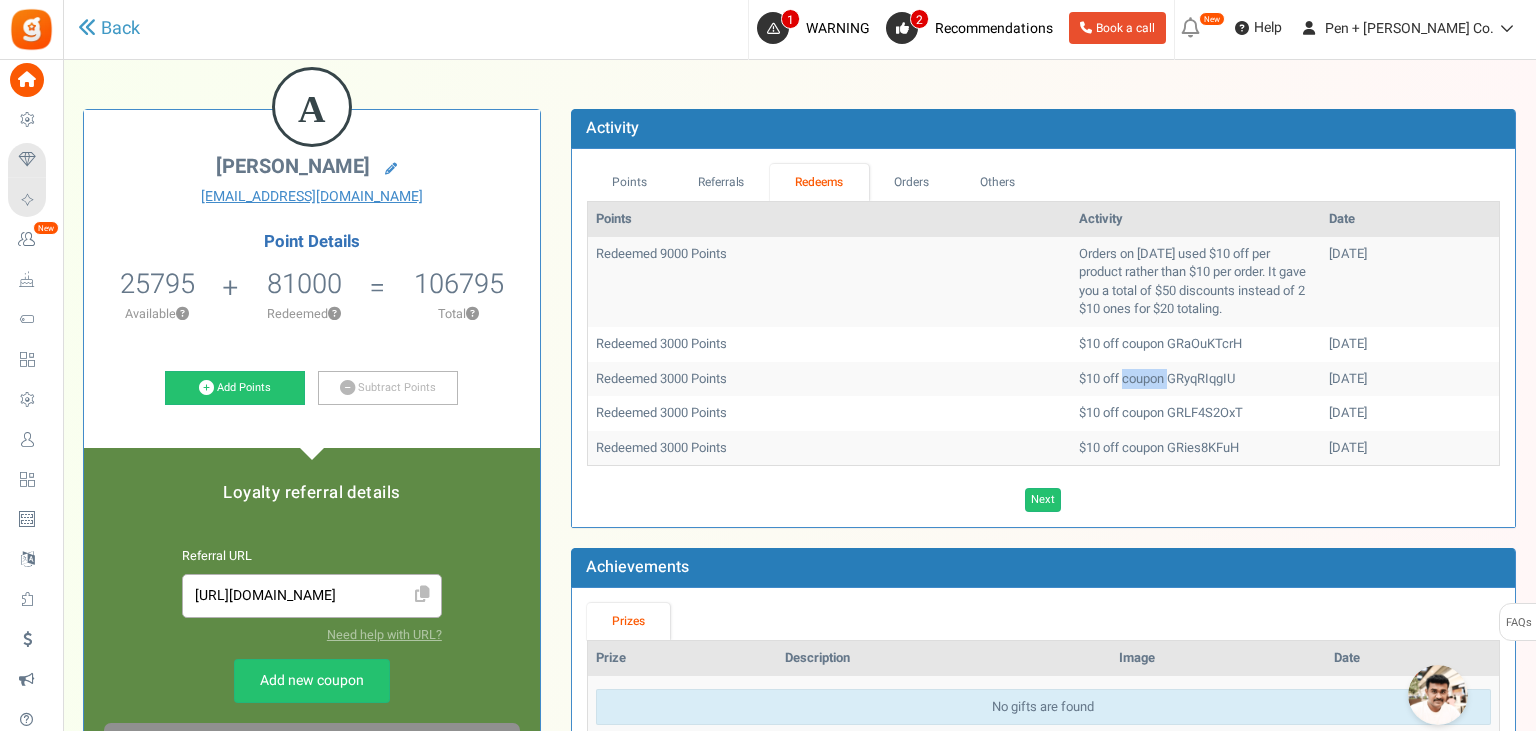click on "$10 off coupon GRyqRIqgIU" at bounding box center (1196, 379) 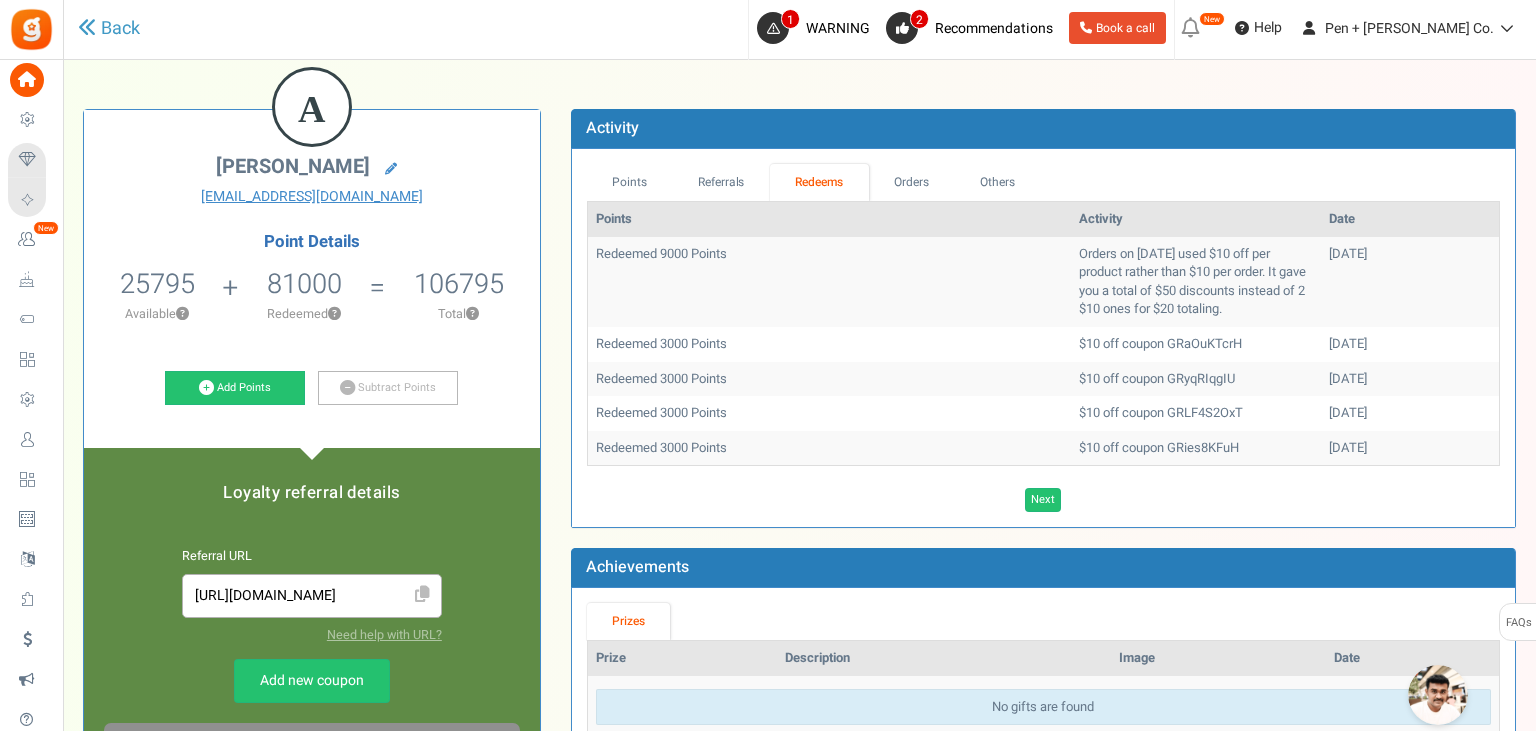 click on "$10 off coupon GRyqRIqgIU" at bounding box center (1196, 379) 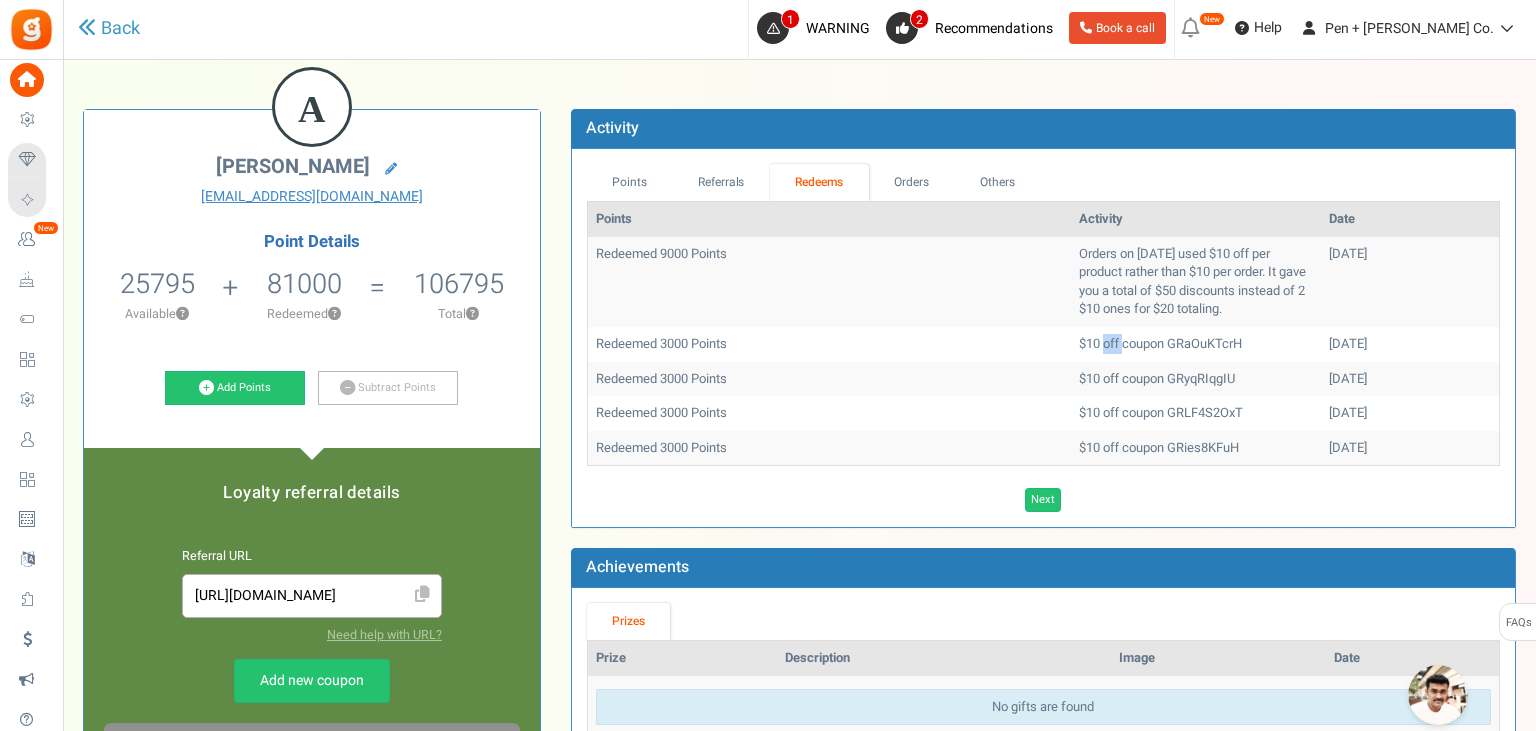 click on "$10 off coupon GRaOuKTcrH" at bounding box center (1196, 344) 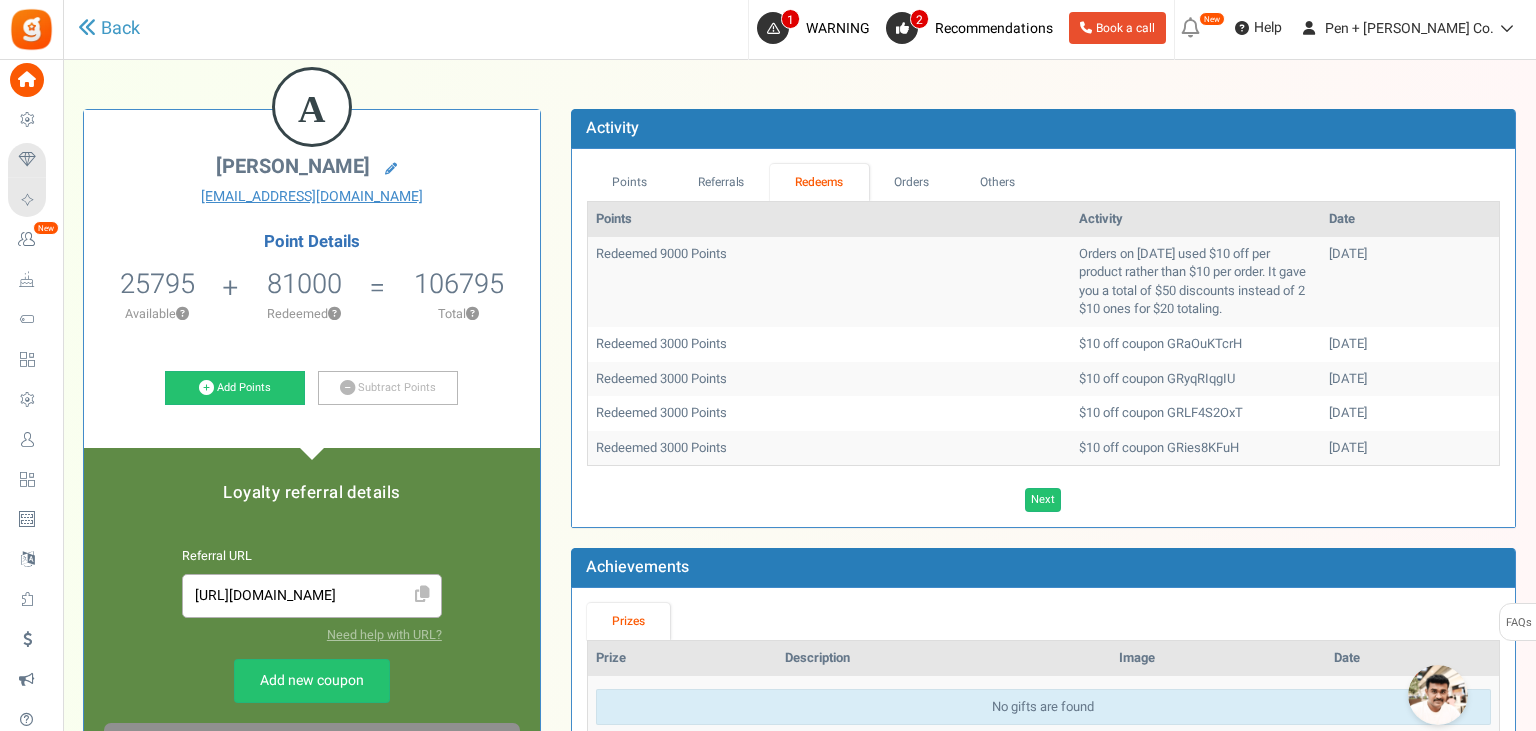 click on "$10 off coupon GRaOuKTcrH" at bounding box center (1196, 344) 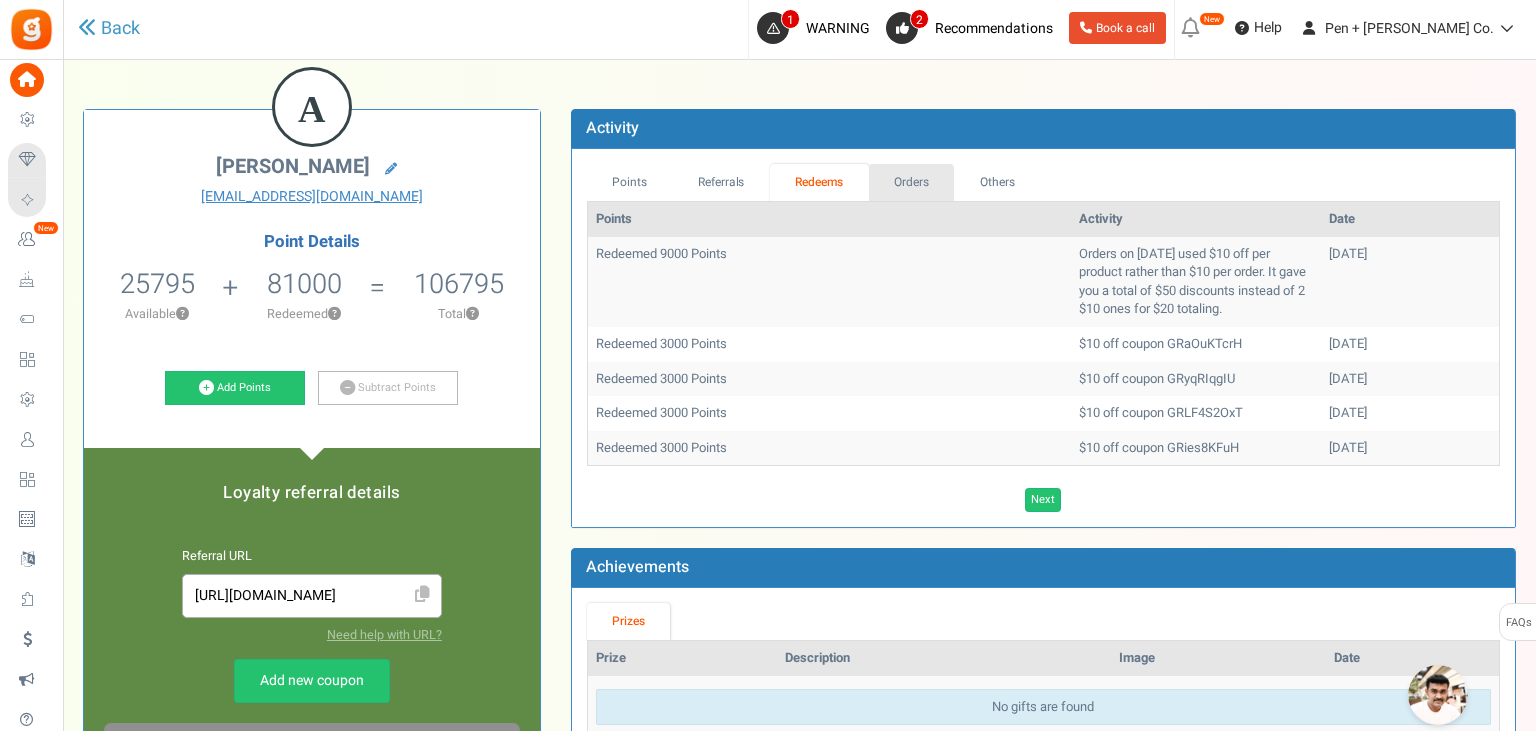 click on "Orders" at bounding box center [912, 182] 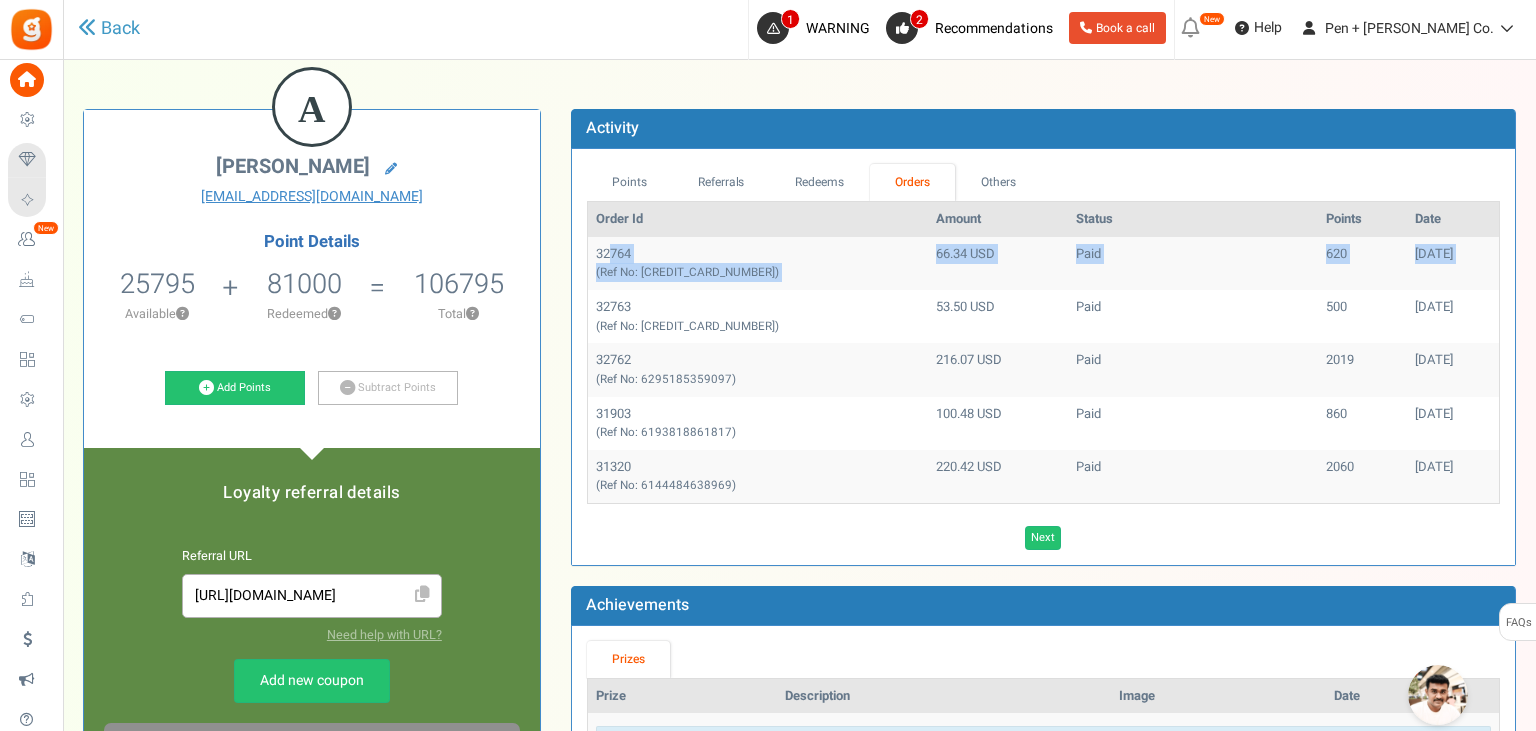 drag, startPoint x: 634, startPoint y: 306, endPoint x: 611, endPoint y: 250, distance: 60.53924 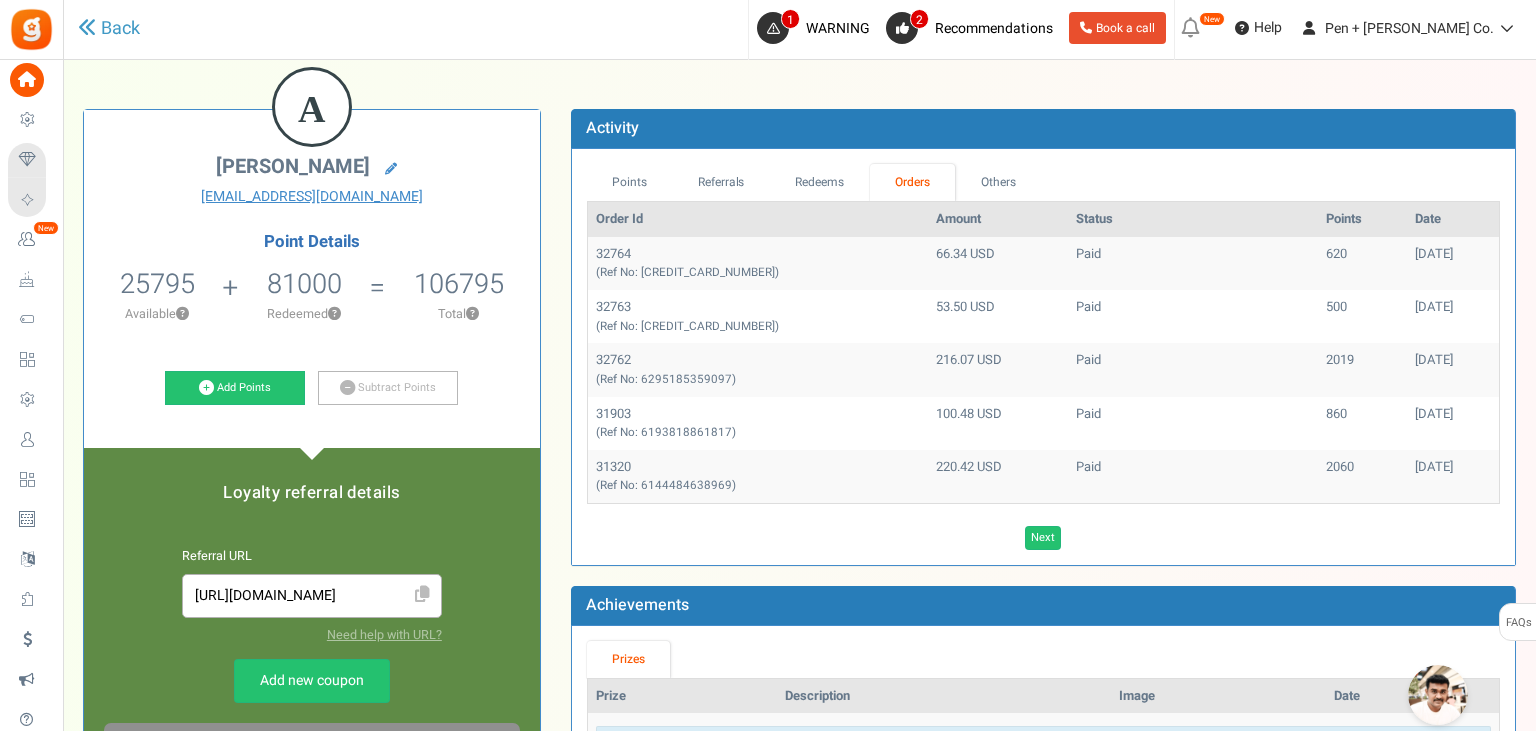 click on "32764  (Ref No: 6295196401913)" at bounding box center [758, 263] 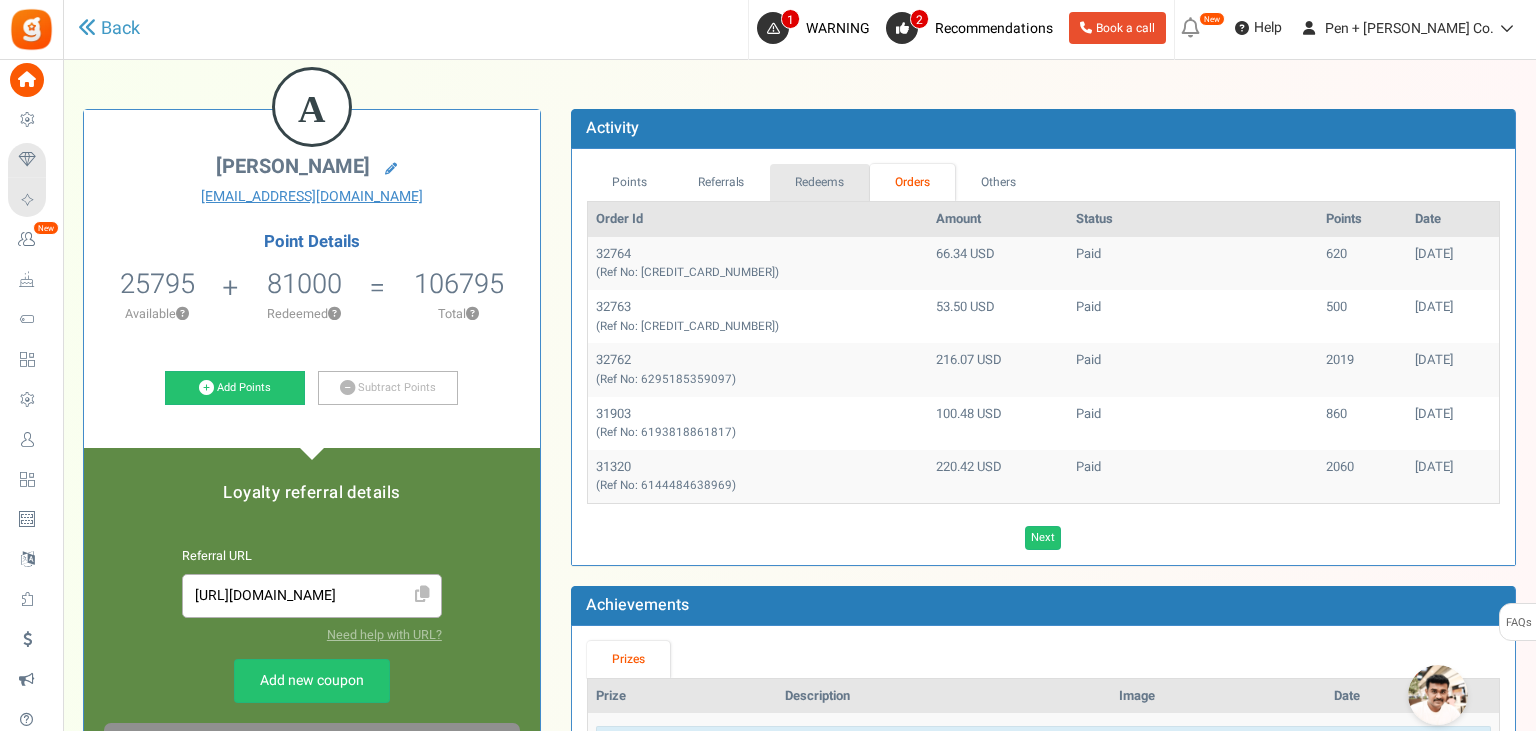 click on "Redeems" at bounding box center (820, 182) 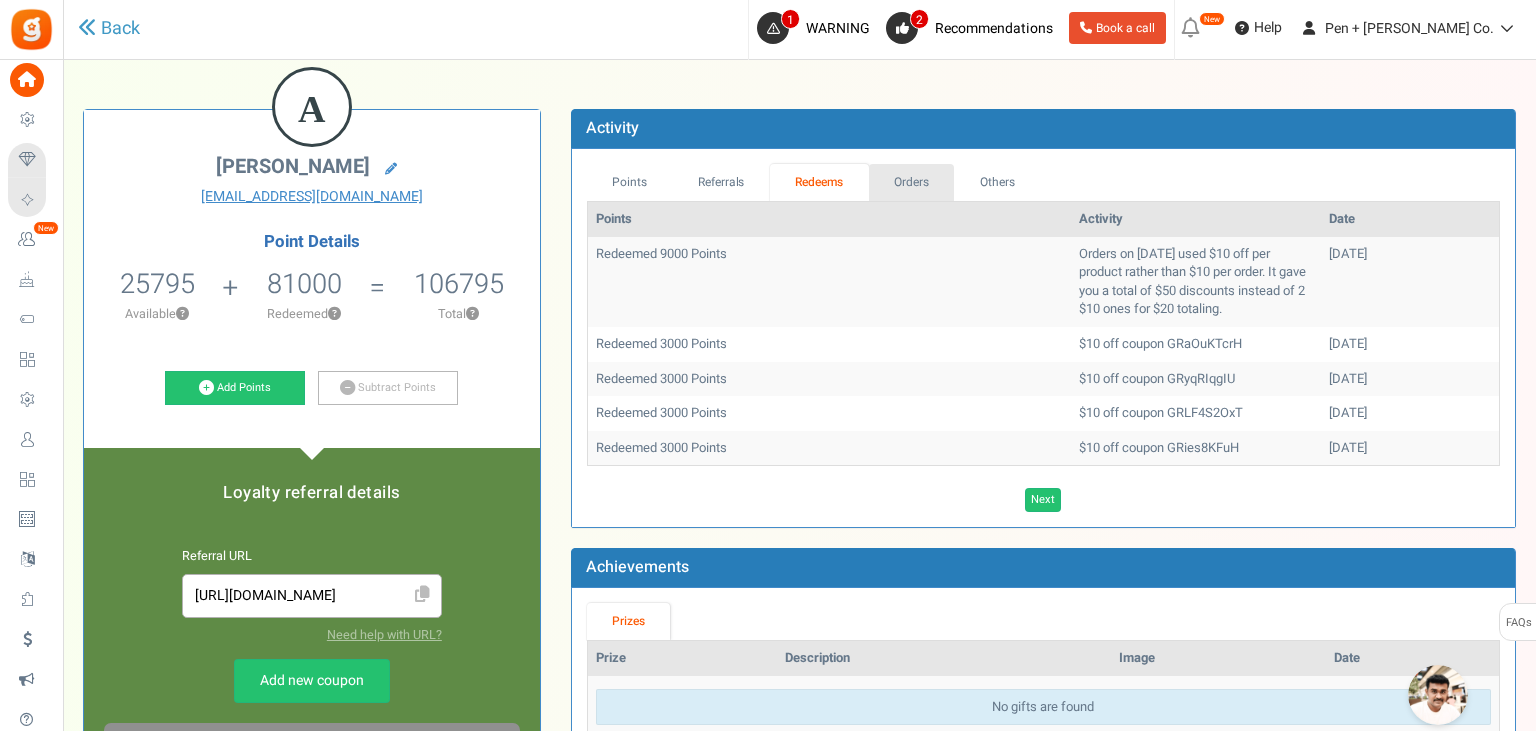 click on "Orders" at bounding box center (912, 182) 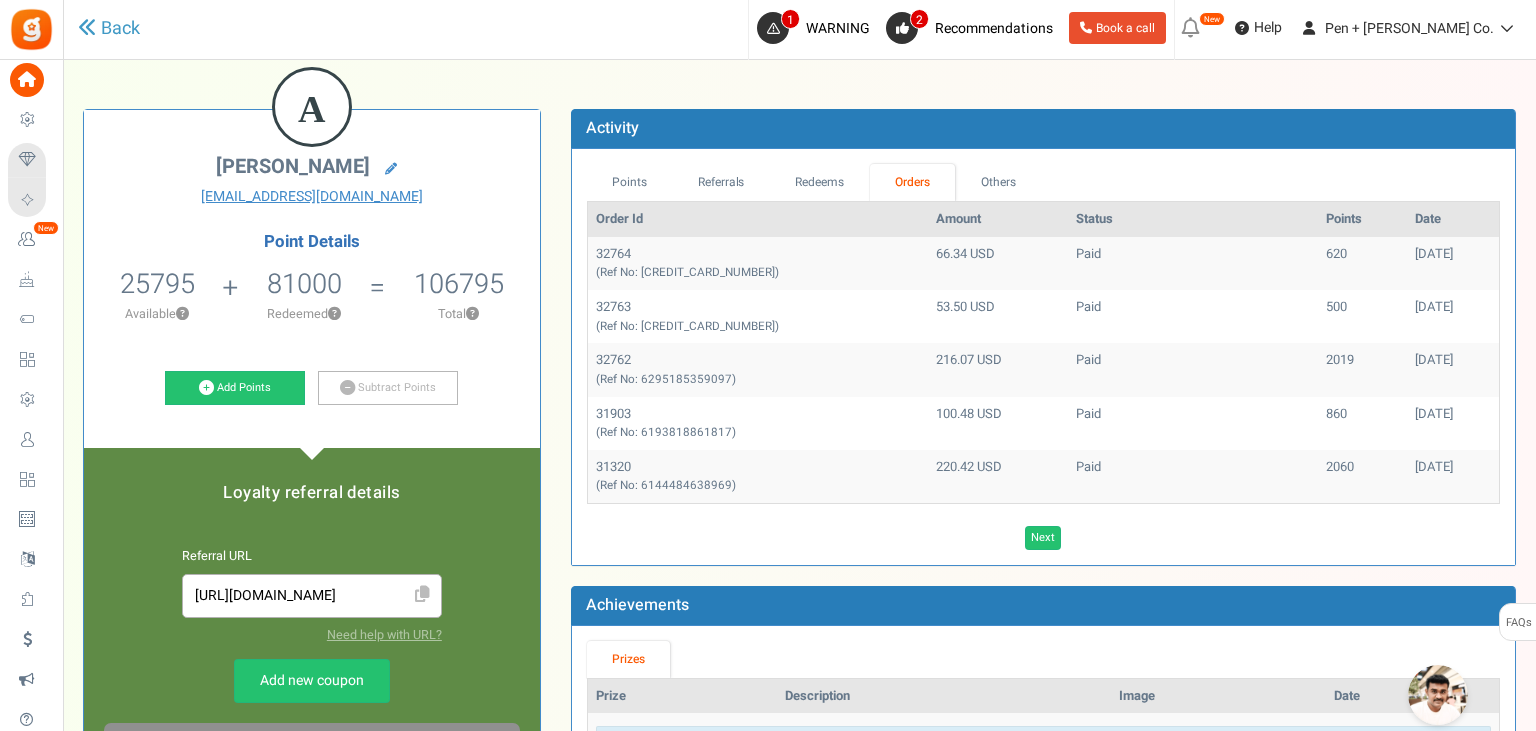 click on "(Ref No: 6295191552249)" at bounding box center (687, 326) 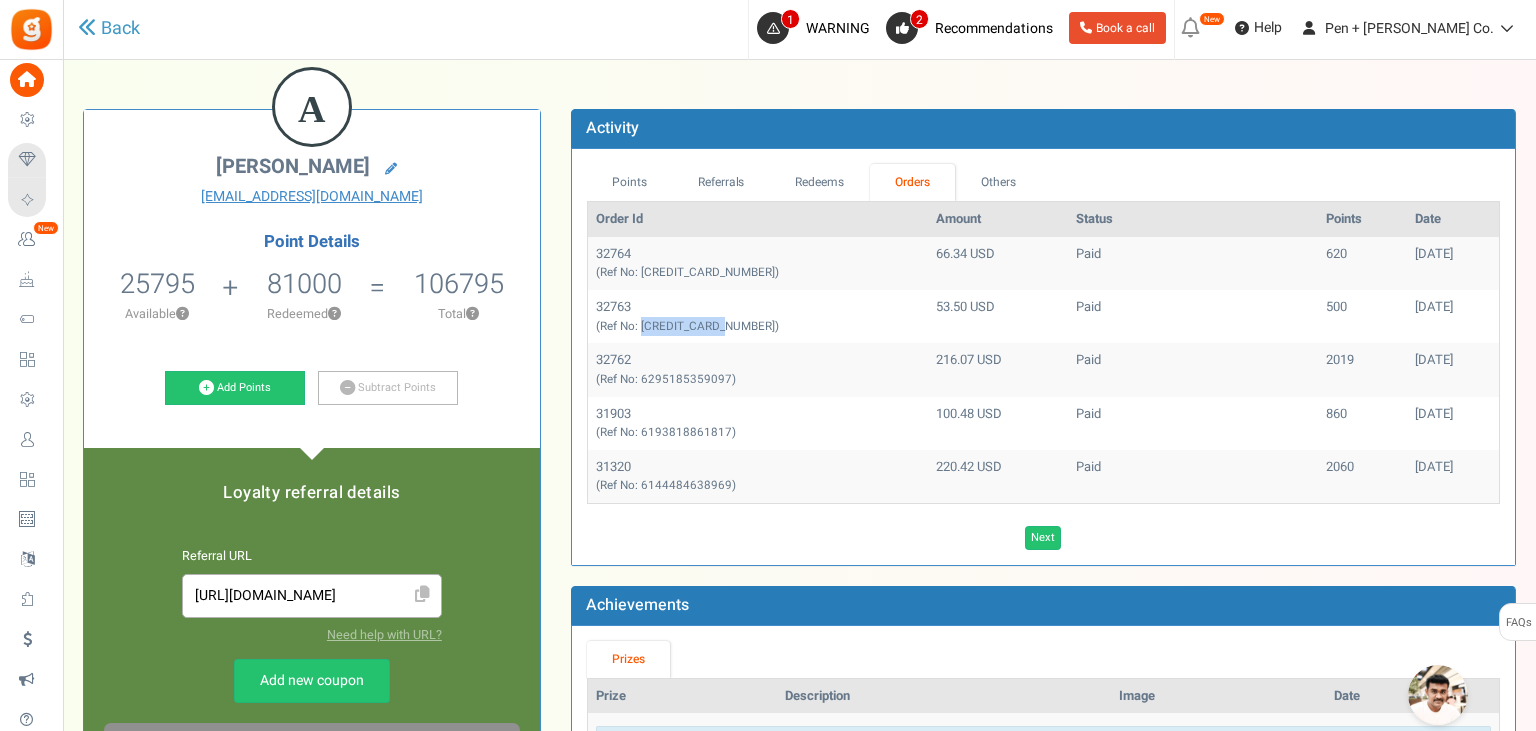 click on "(Ref No: 6295191552249)" at bounding box center [687, 326] 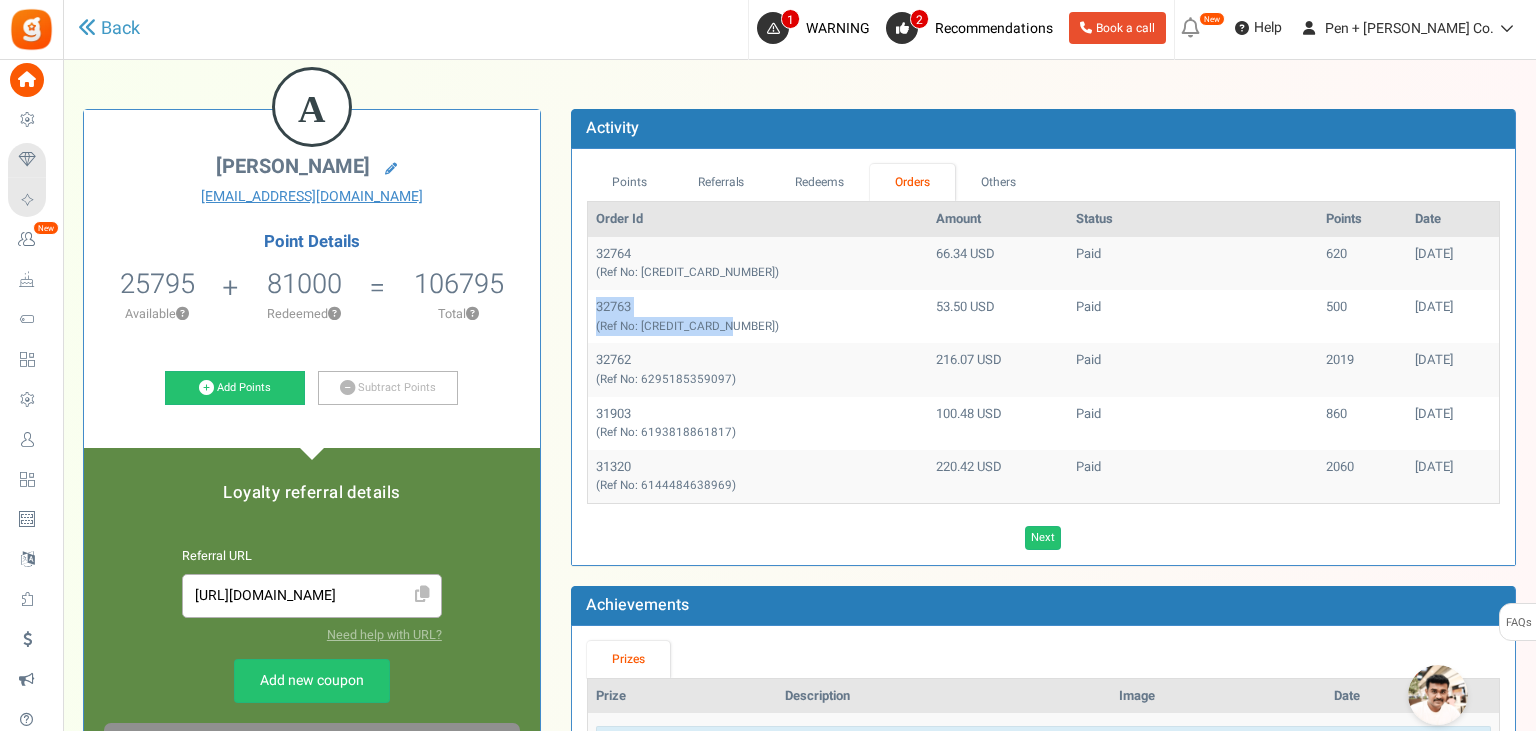 drag, startPoint x: 751, startPoint y: 326, endPoint x: 590, endPoint y: 305, distance: 162.36378 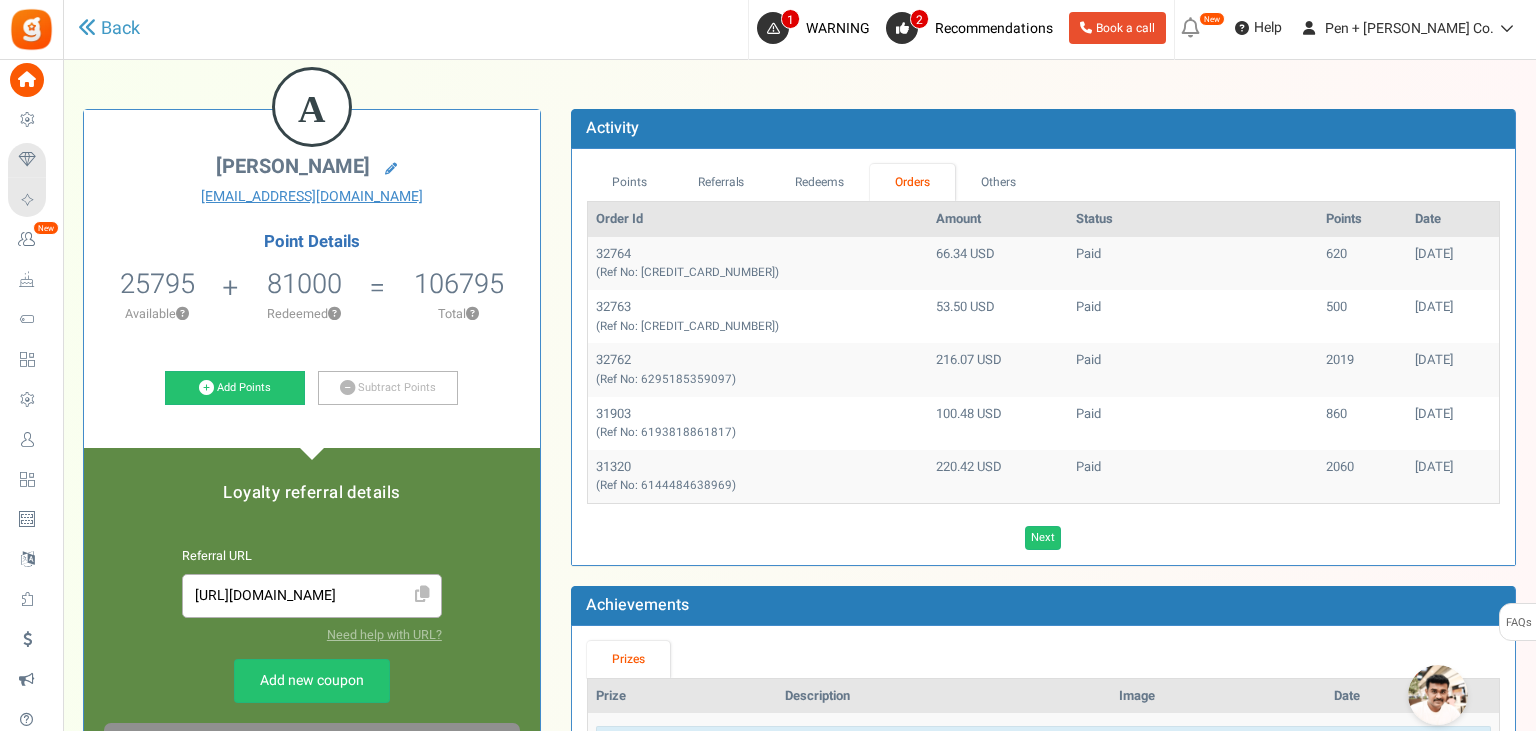 drag, startPoint x: 728, startPoint y: 264, endPoint x: 585, endPoint y: 249, distance: 143.78456 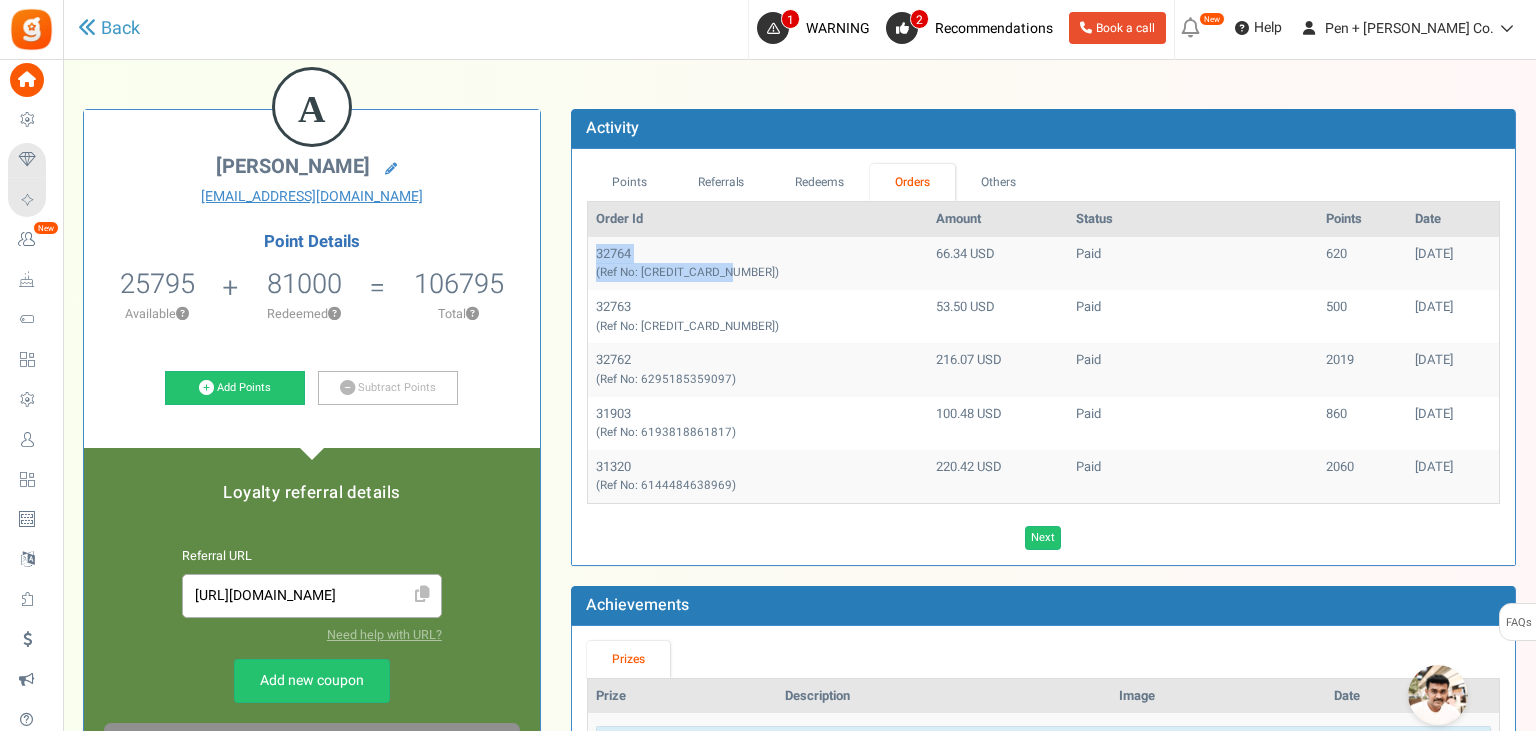 drag, startPoint x: 590, startPoint y: 249, endPoint x: 742, endPoint y: 268, distance: 153.18289 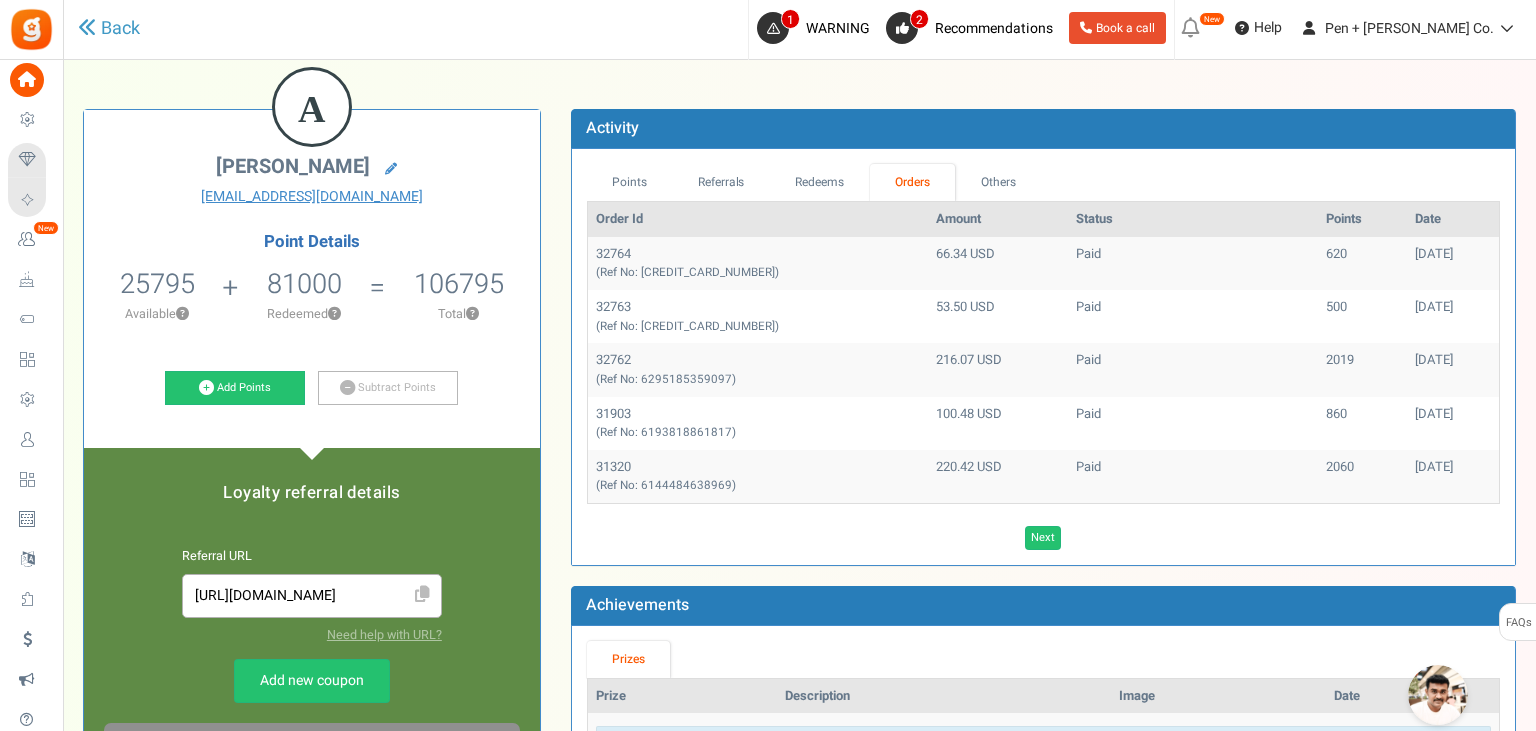 click on "(Ref No: 6295191552249)" at bounding box center (687, 326) 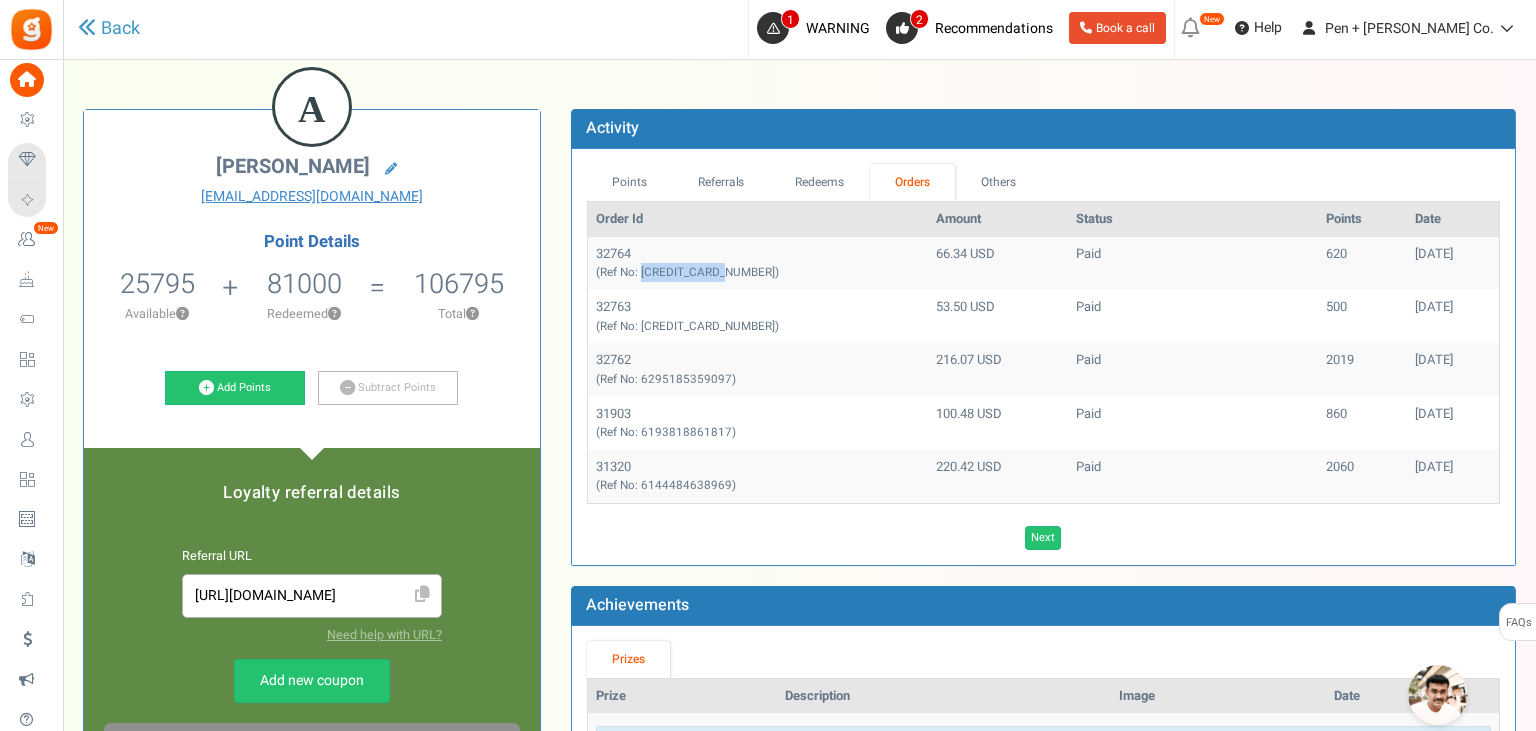 click on "(Ref No: 6295196401913)" at bounding box center (687, 272) 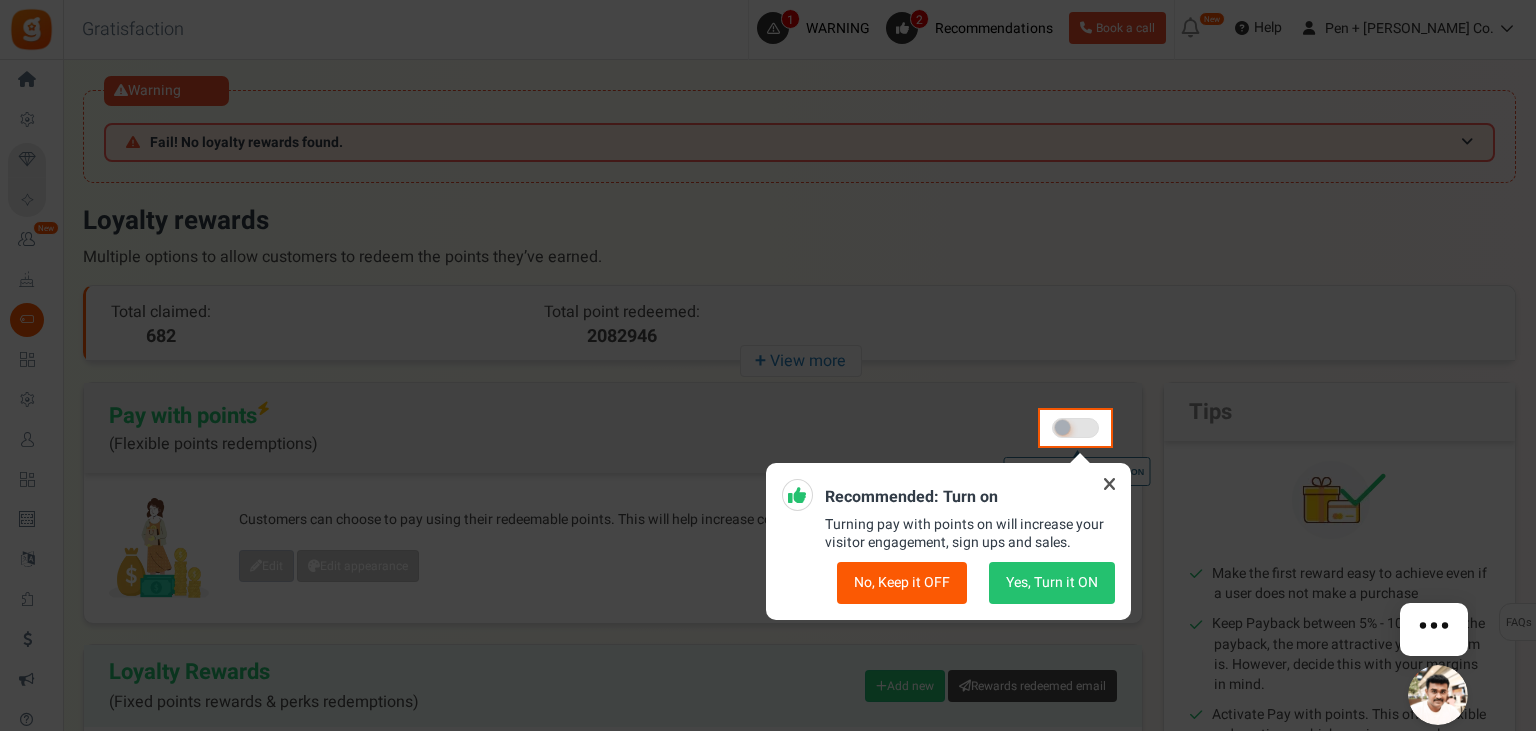 scroll, scrollTop: 0, scrollLeft: 0, axis: both 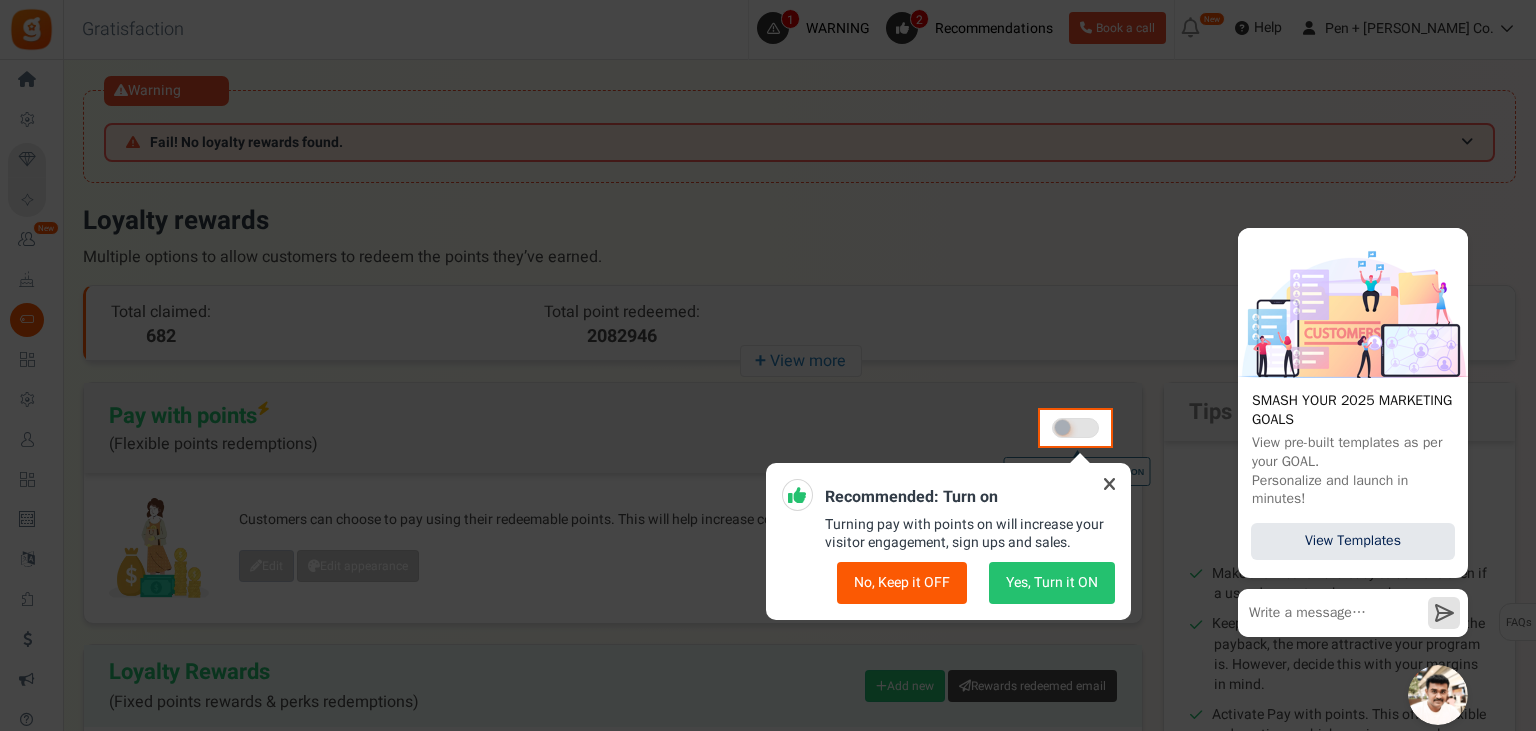 click on "No, Keep it OFF" at bounding box center [902, 583] 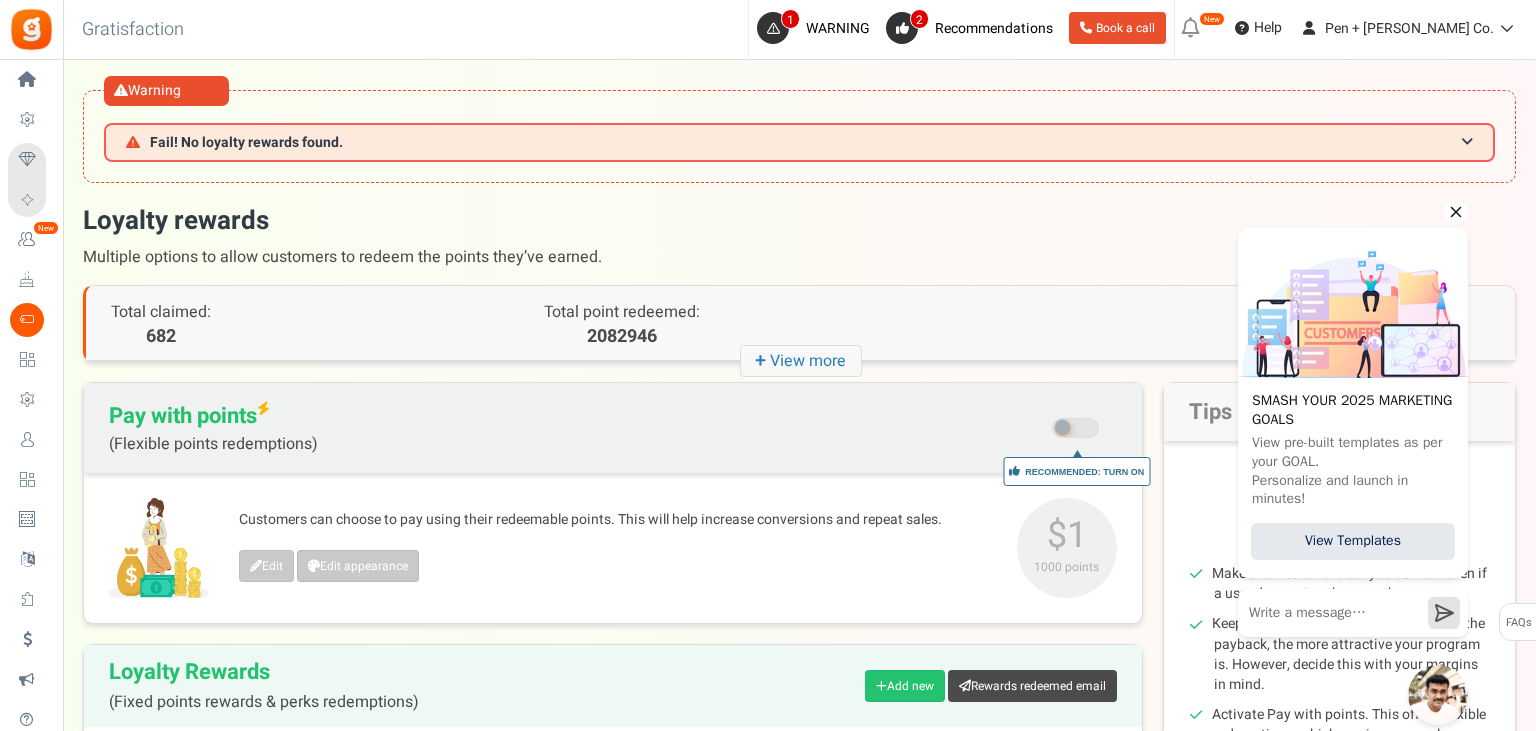 click 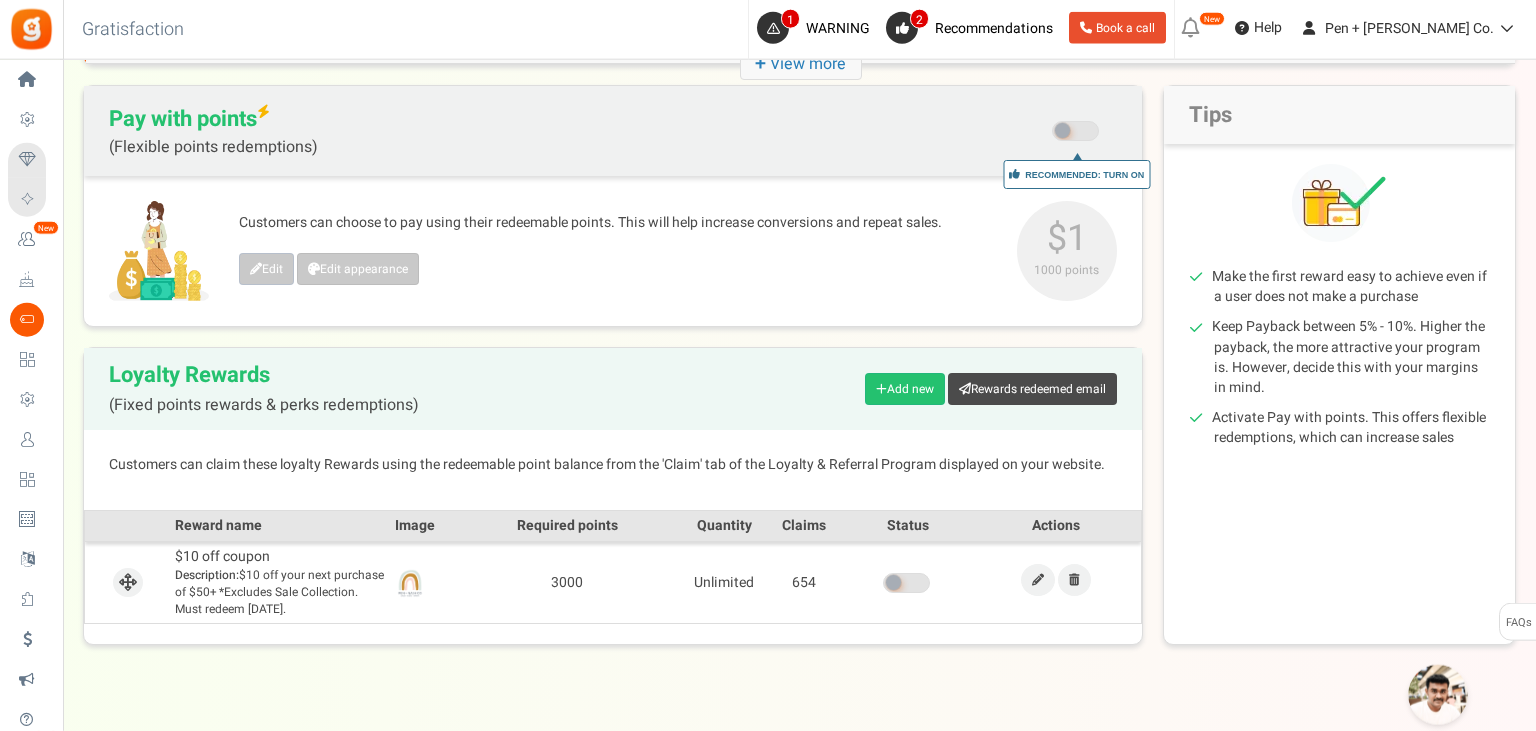 scroll, scrollTop: 344, scrollLeft: 0, axis: vertical 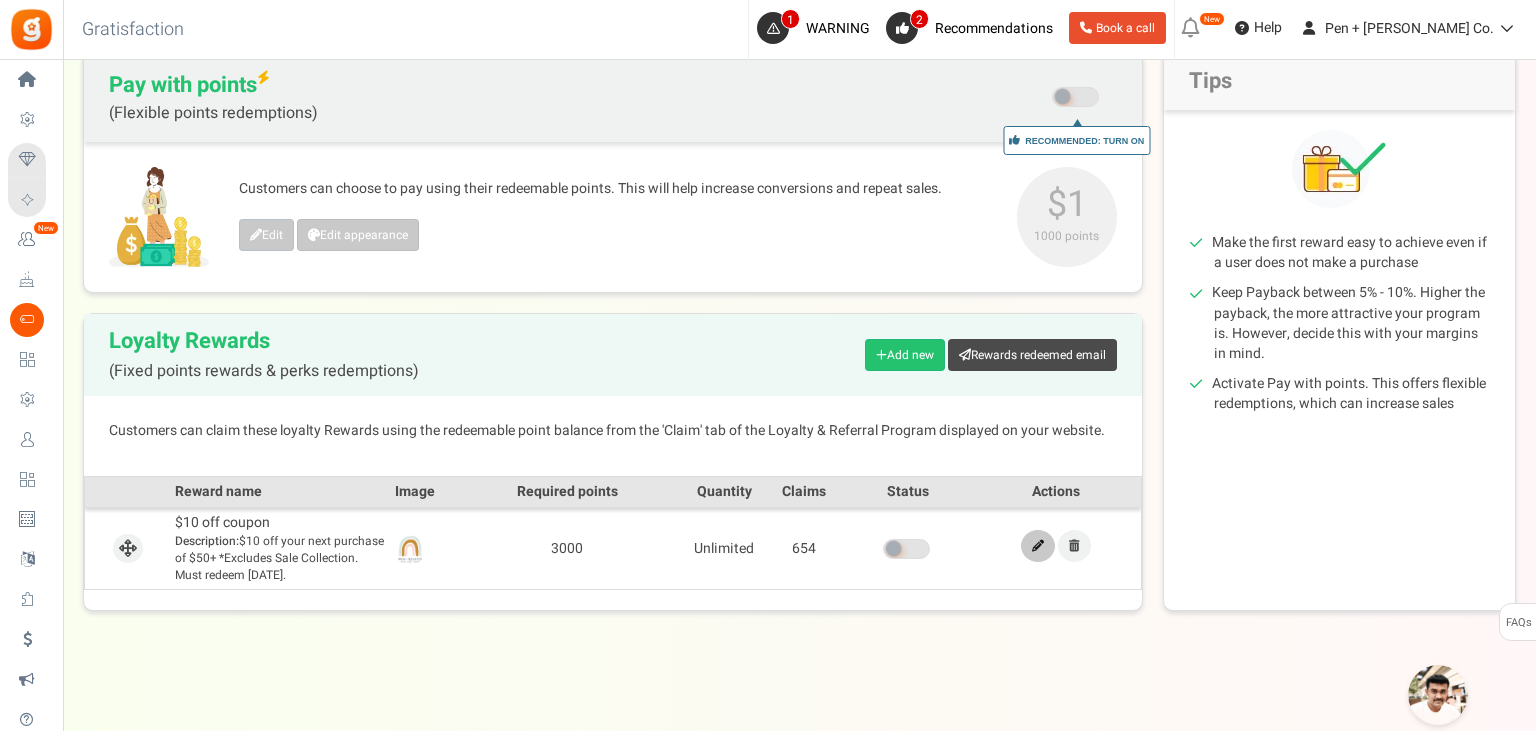 click at bounding box center [1038, 546] 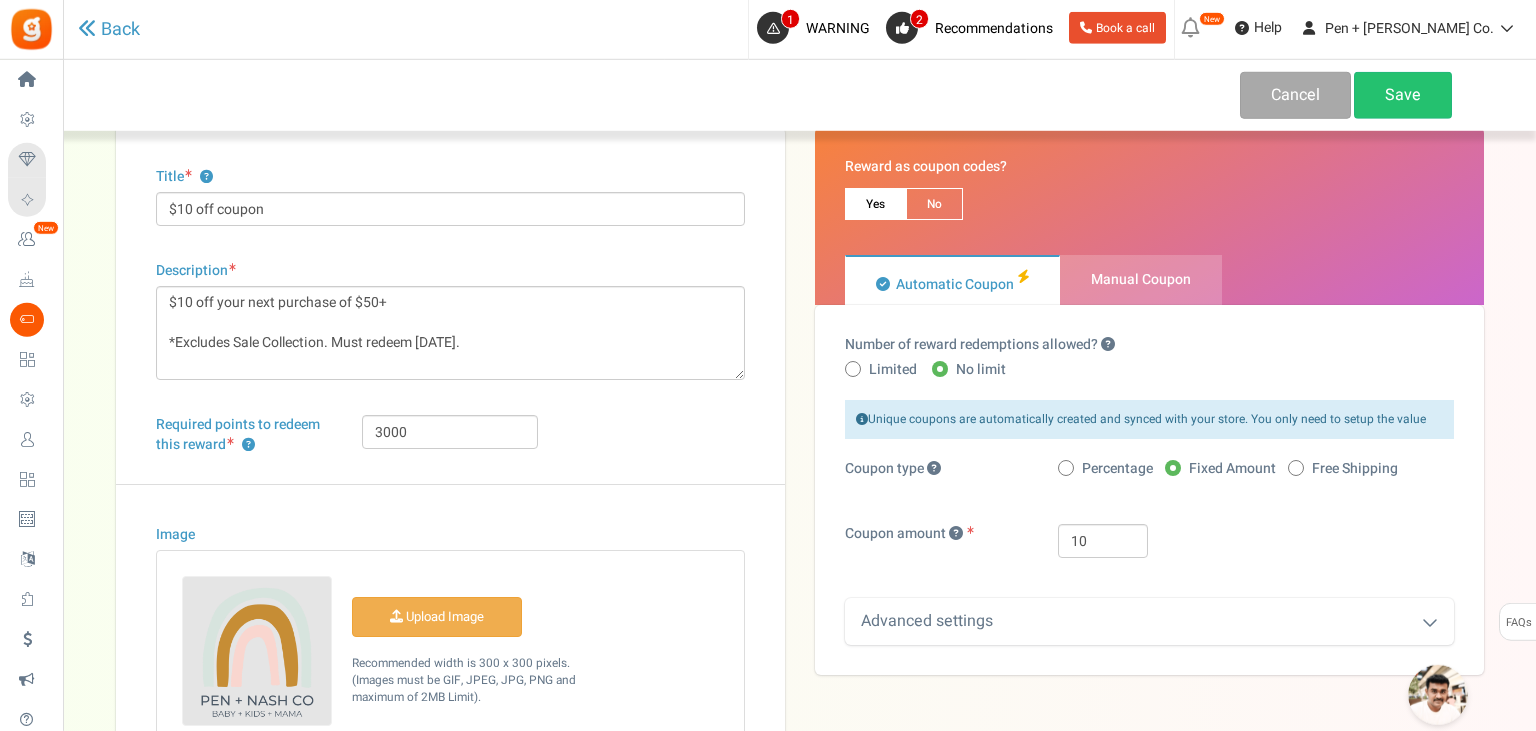 scroll, scrollTop: 211, scrollLeft: 0, axis: vertical 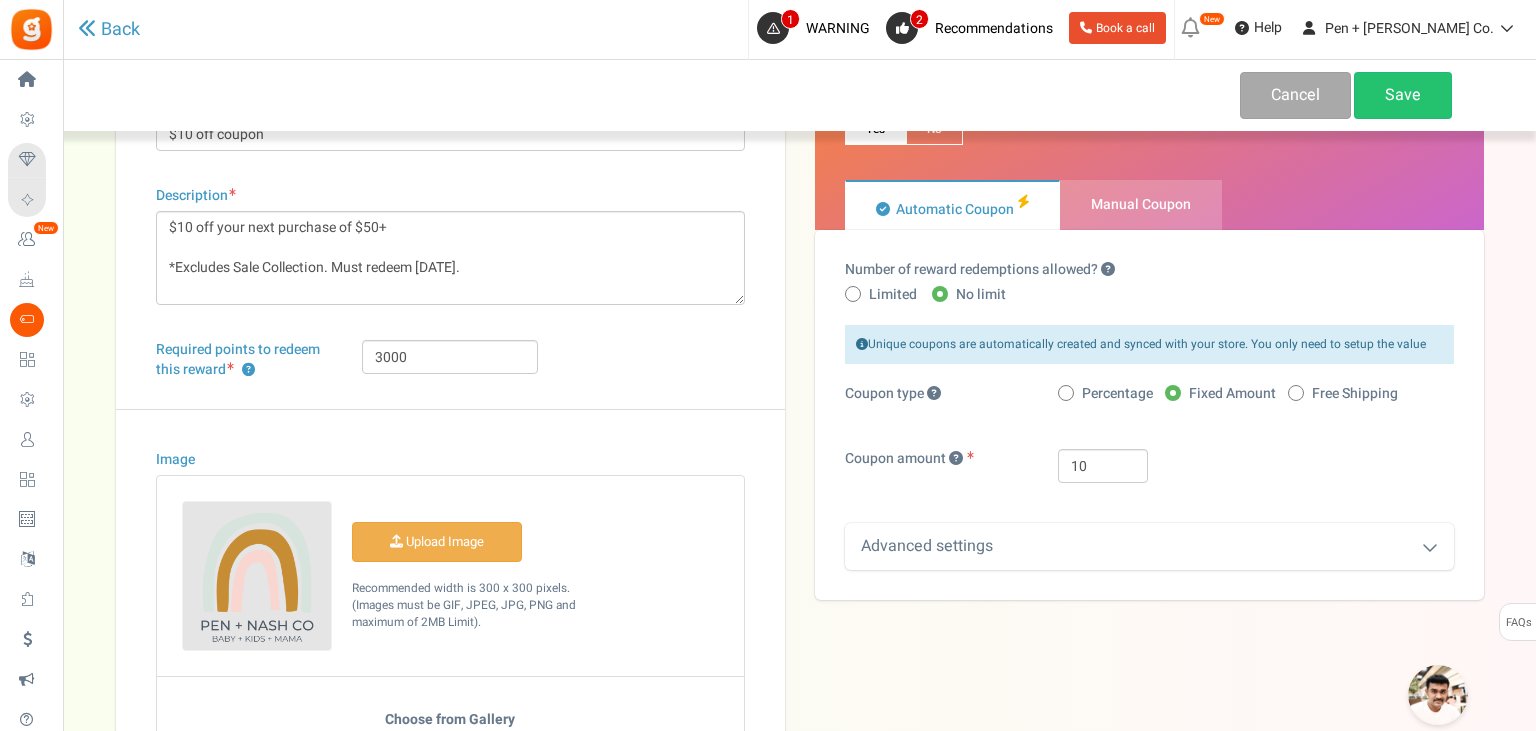 click on "Advanced settings" at bounding box center (1149, 546) 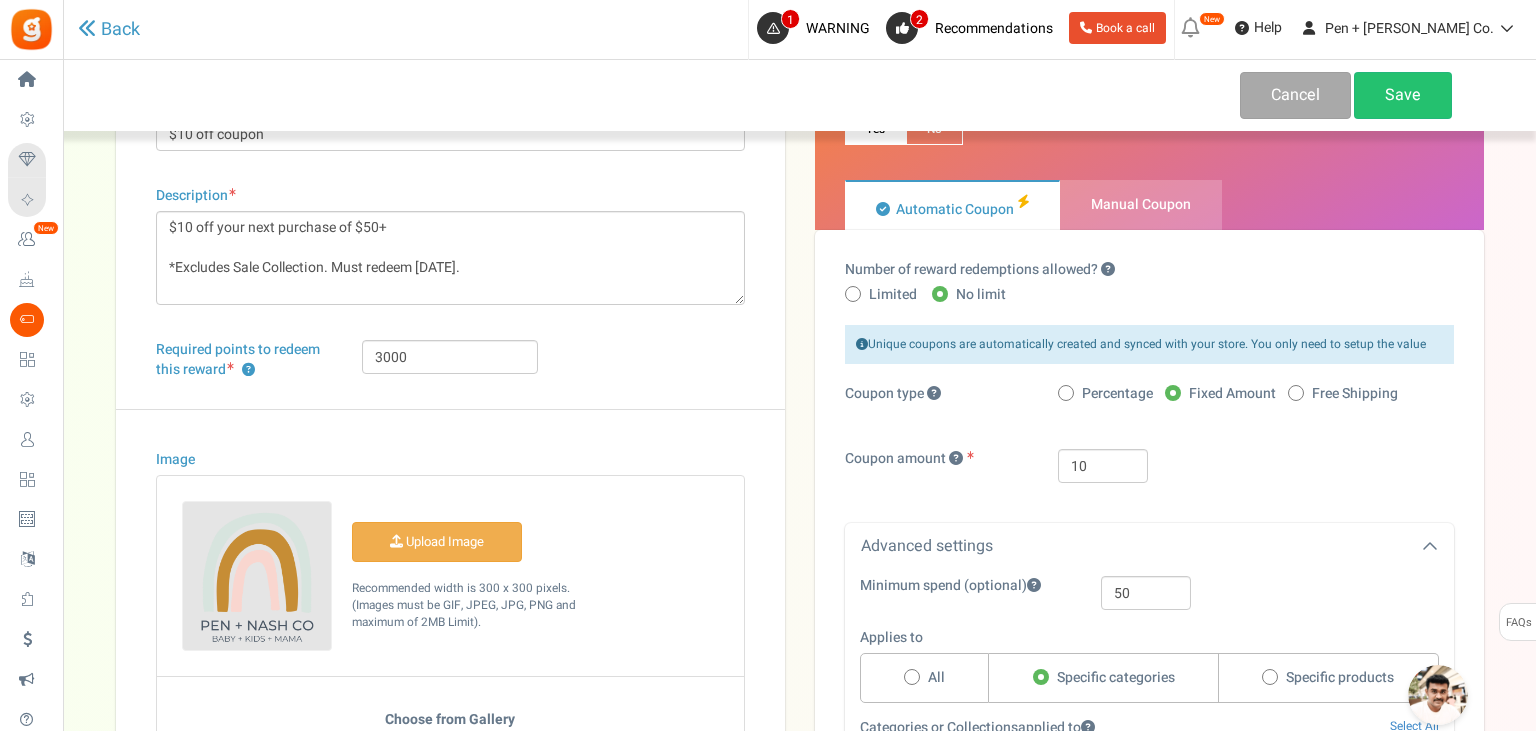 scroll, scrollTop: 2424, scrollLeft: 0, axis: vertical 